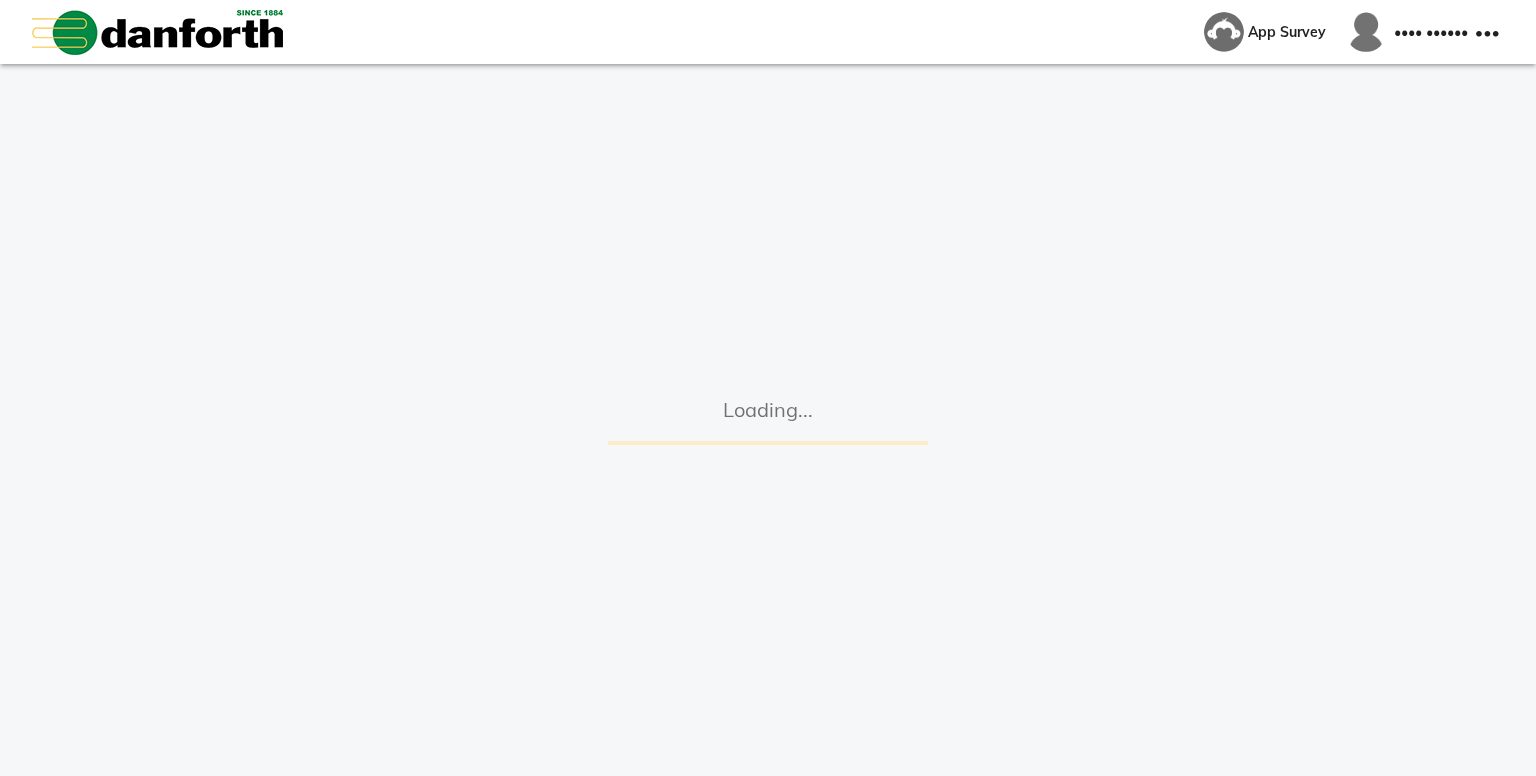 scroll, scrollTop: 0, scrollLeft: 0, axis: both 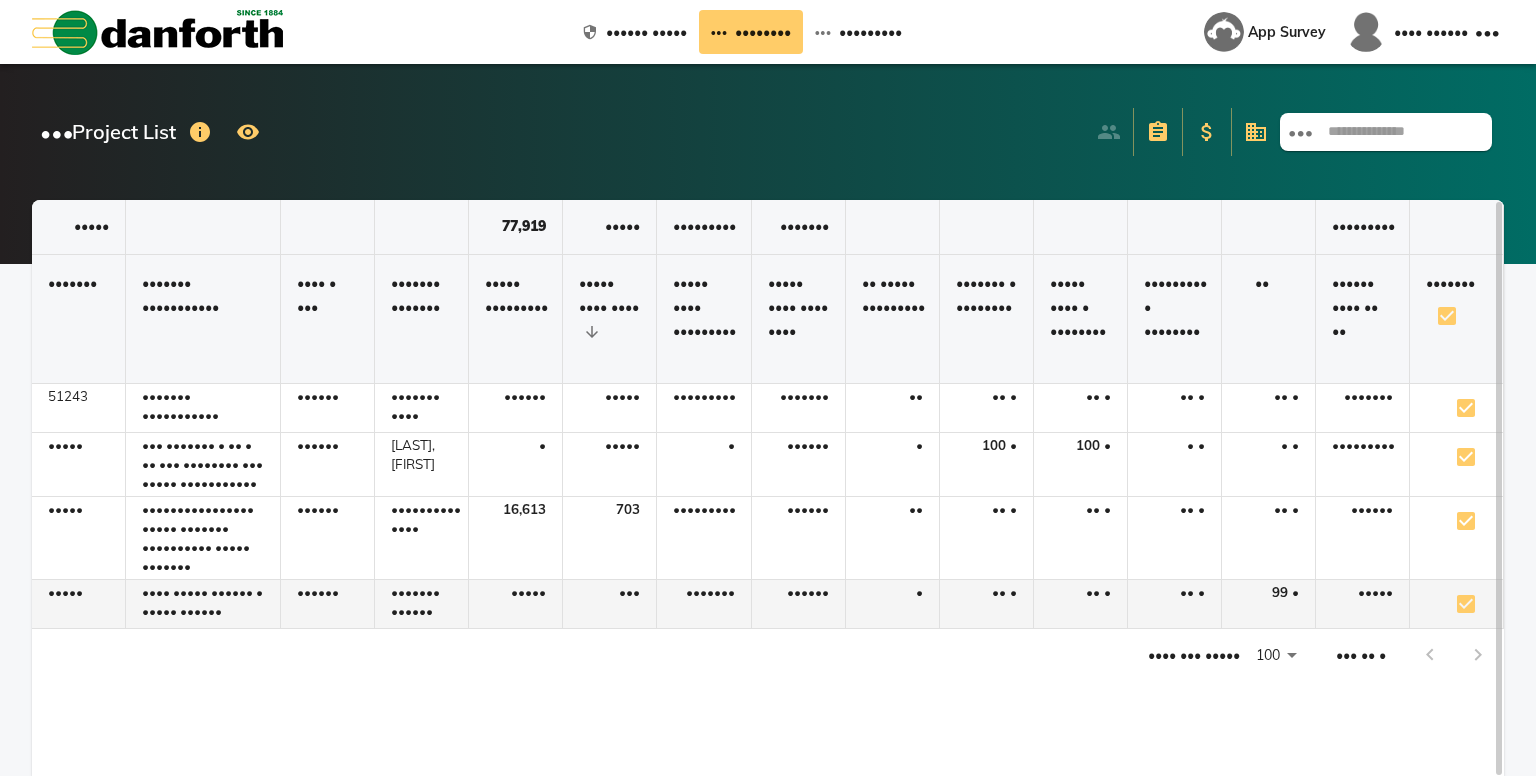 click on "•••• ••••• •••••• • ••••• ••••••" at bounding box center [203, 408] 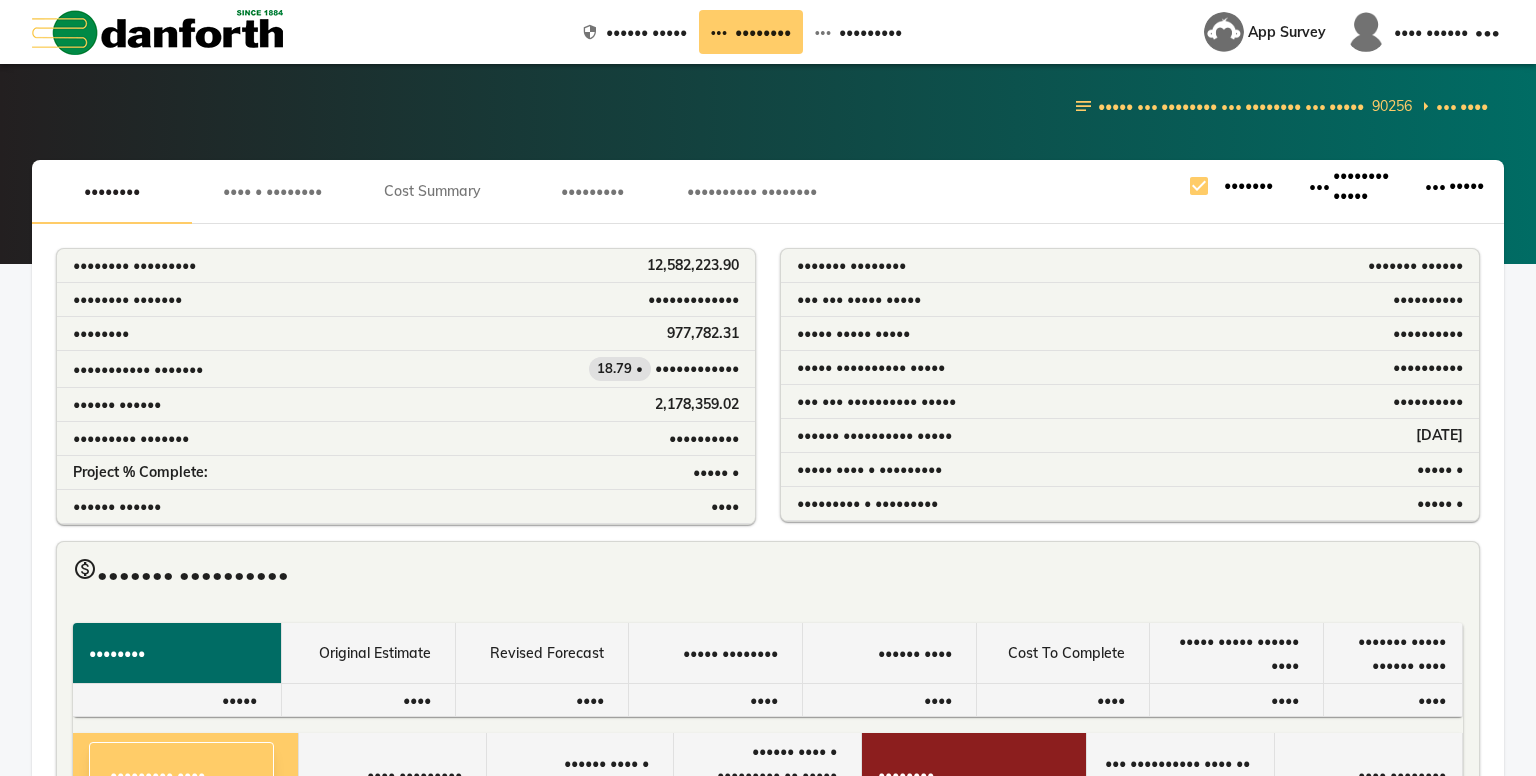 click on "•••••••••" at bounding box center (112, 191) 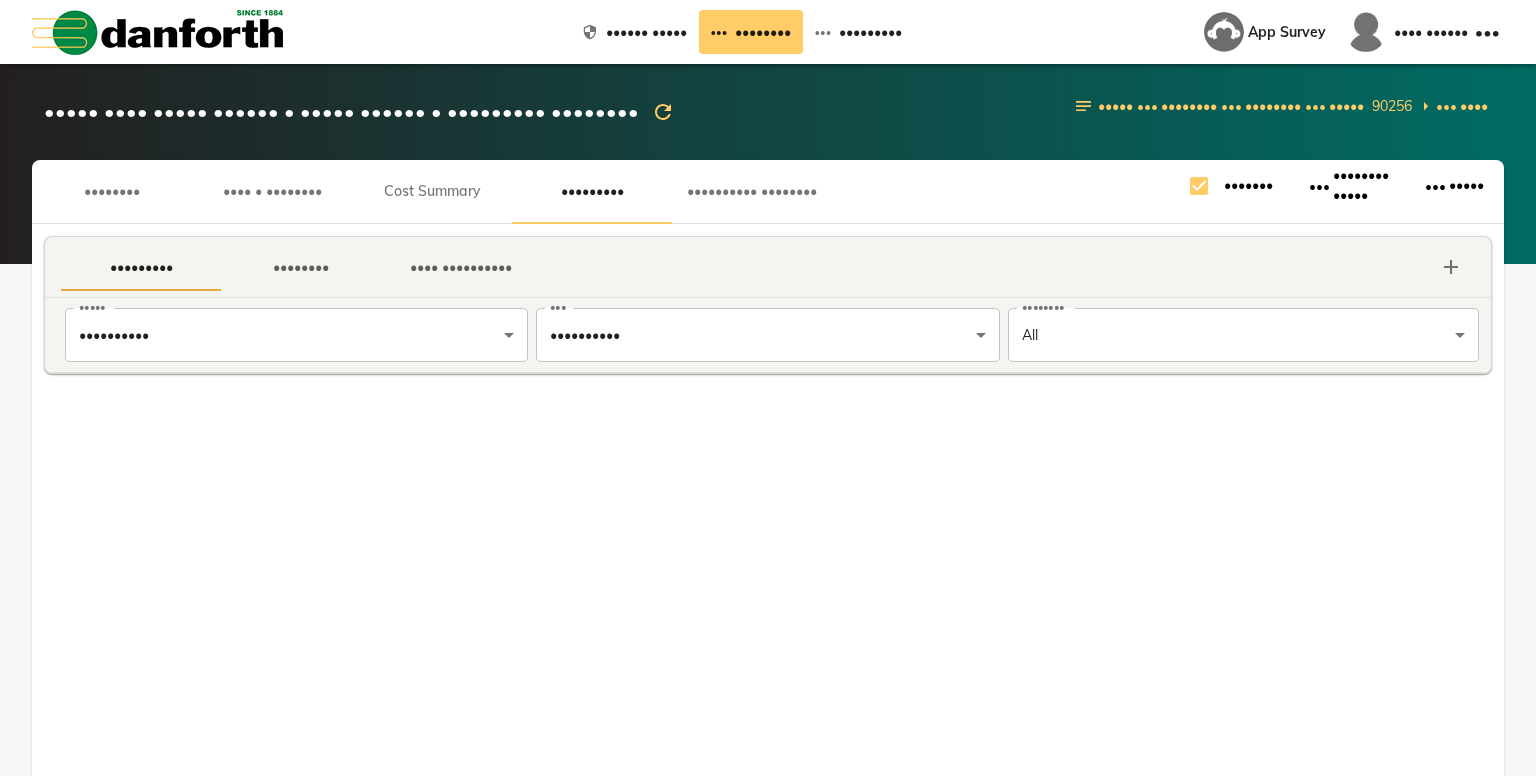 click on "•••••••• •••••• ••••• ••••••••••••• •••••••• ••••••••••• ••••••••• ••• •••••• •••• •••••• ••••••••••••••••••• ••••• •••• ••••• •••••• • ••••• •••••• • ••••••••• ••••••••                                                ••••• ••••• ••••• •••••••• •••••••••••• •••••••• •••••••••• ••••• ••••• ••••••••••• •••••••••••••• •••• •••••••• •••• • •••••••• •••• ••••••• ••••••••• •••••••••• •••••••• ••••••• ••••••  •••••••• ••••• ••••• ••••• •••••••• ••••••• •••• ••••••••• •••••••• •••• •••••••••• ••••• •••••••••• •••••••••• ••••• ••• •••••••••• •••••••••• ••• •••••••• ••• • ••••••••" at bounding box center [768, 388] 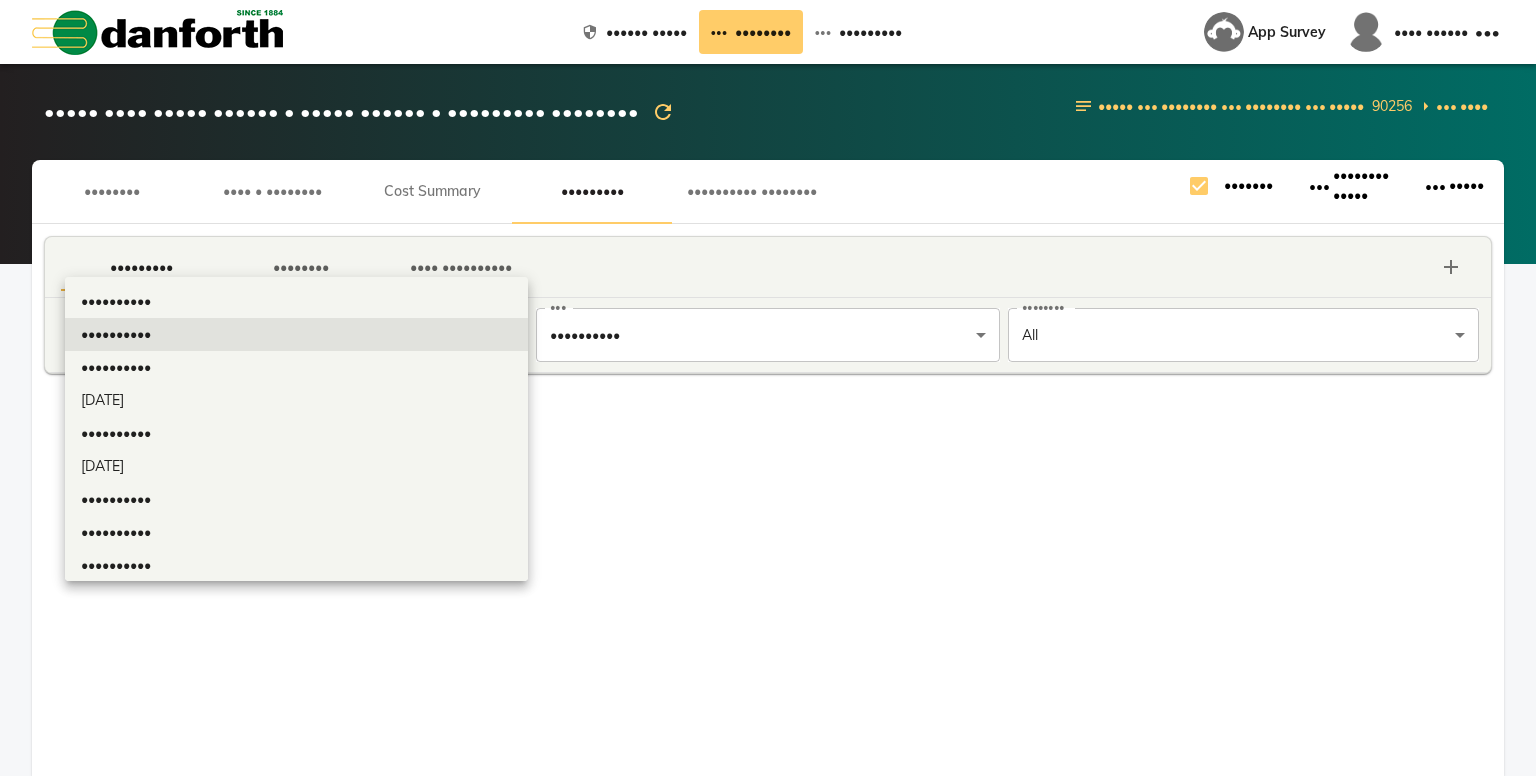 click on "••••••••••" at bounding box center [296, 433] 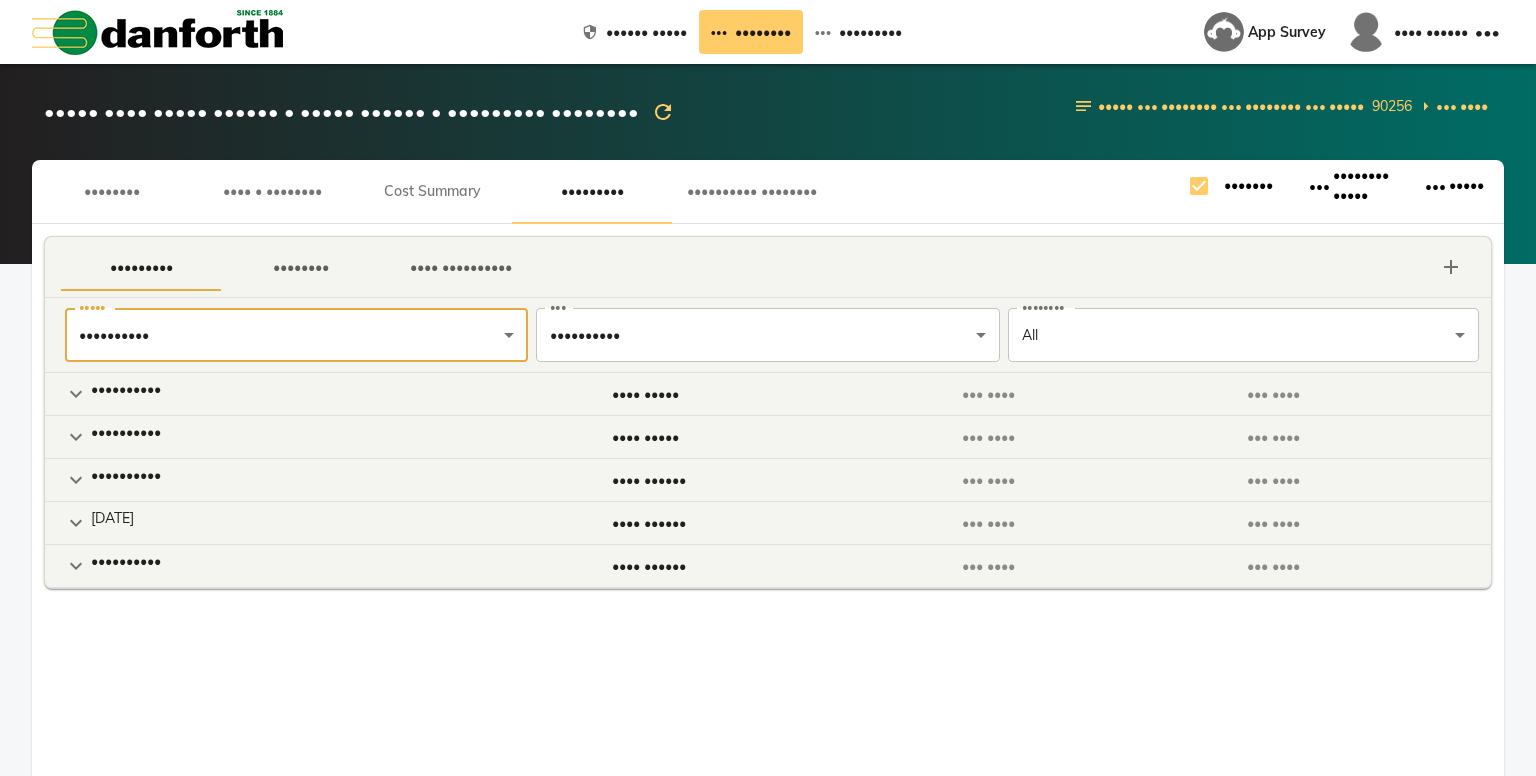 click at bounding box center [76, 394] 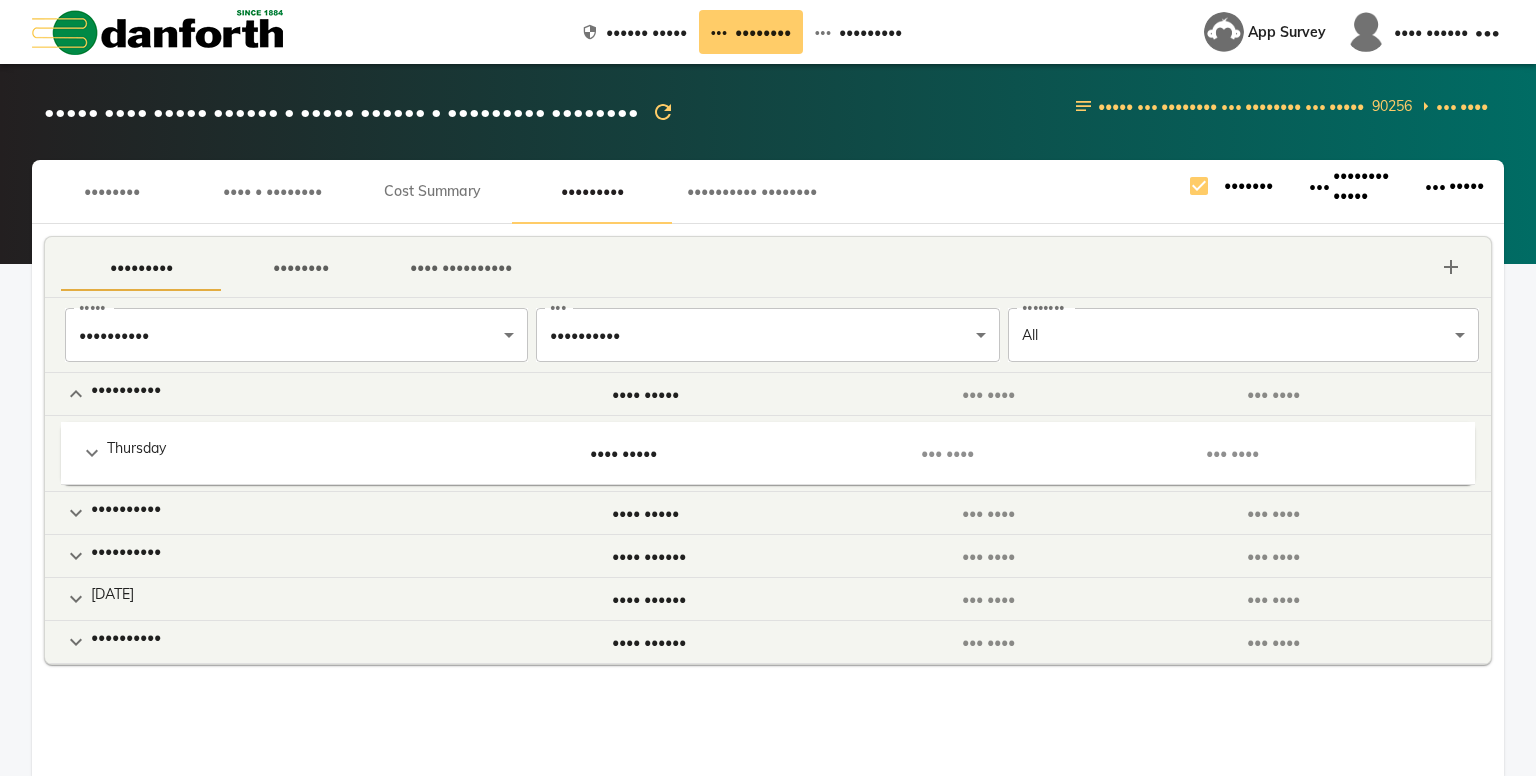 click on "Thursday" at bounding box center (263, 453) 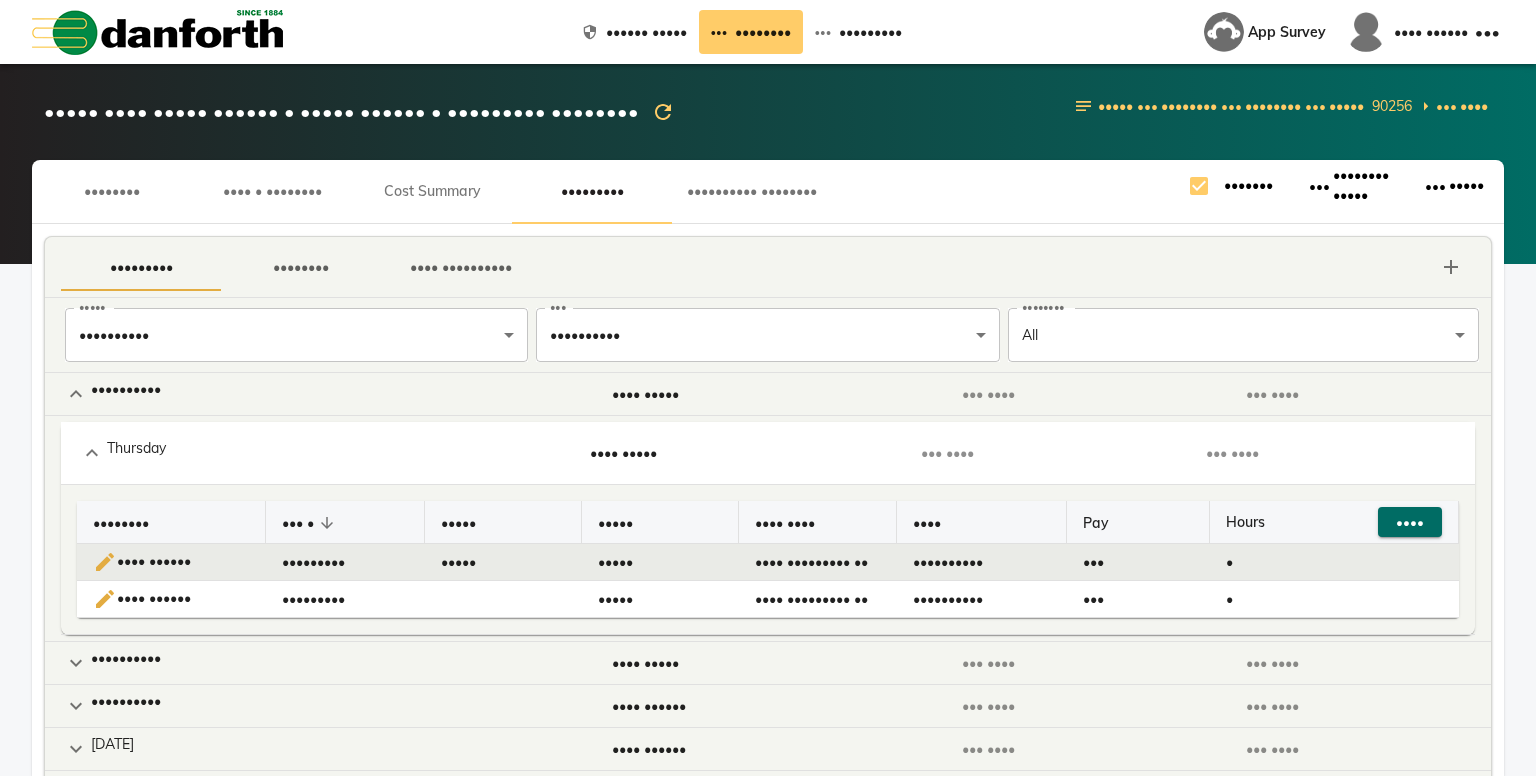 click on "•••••••••" at bounding box center [345, 562] 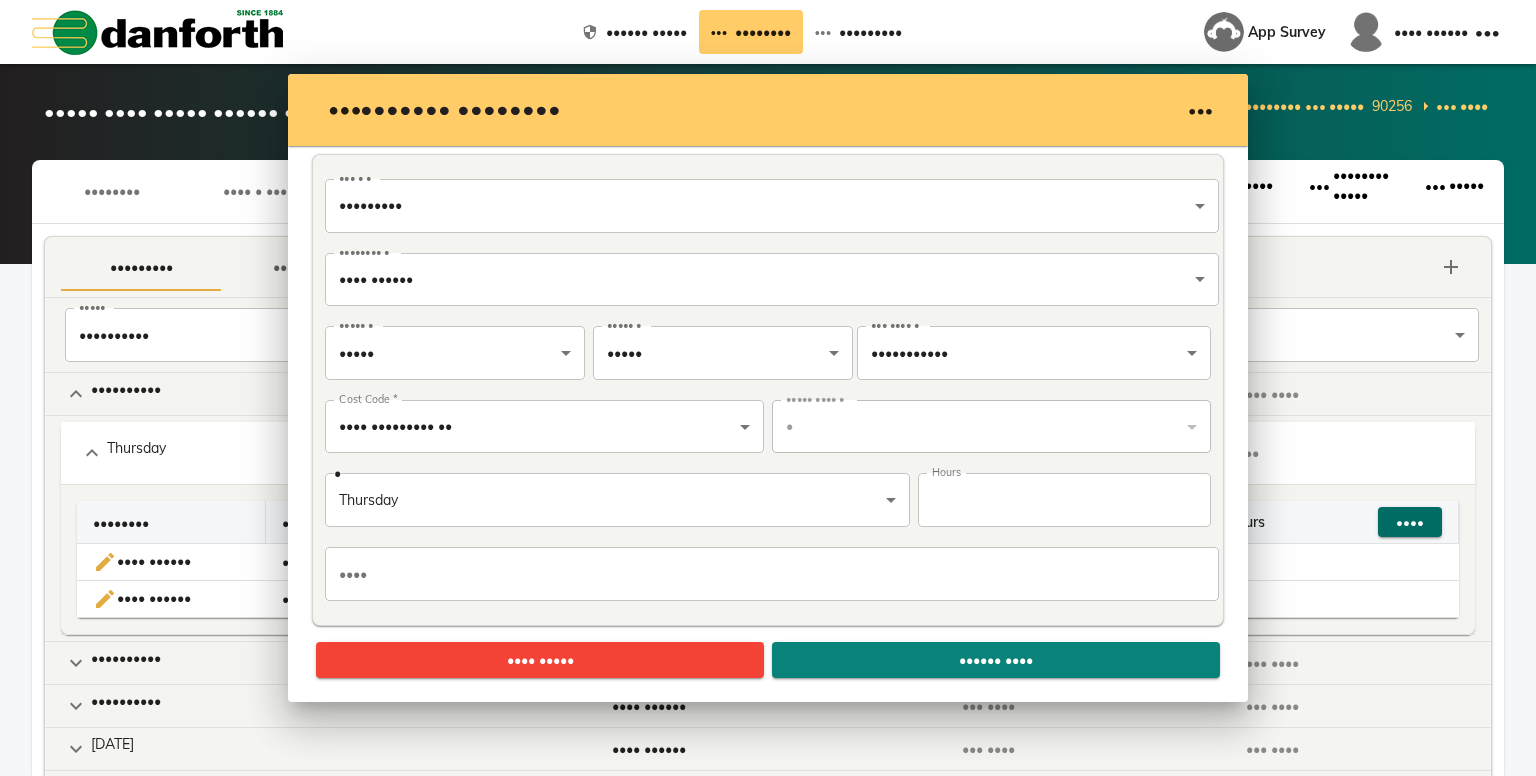 click on "•" at bounding box center (991, 427) 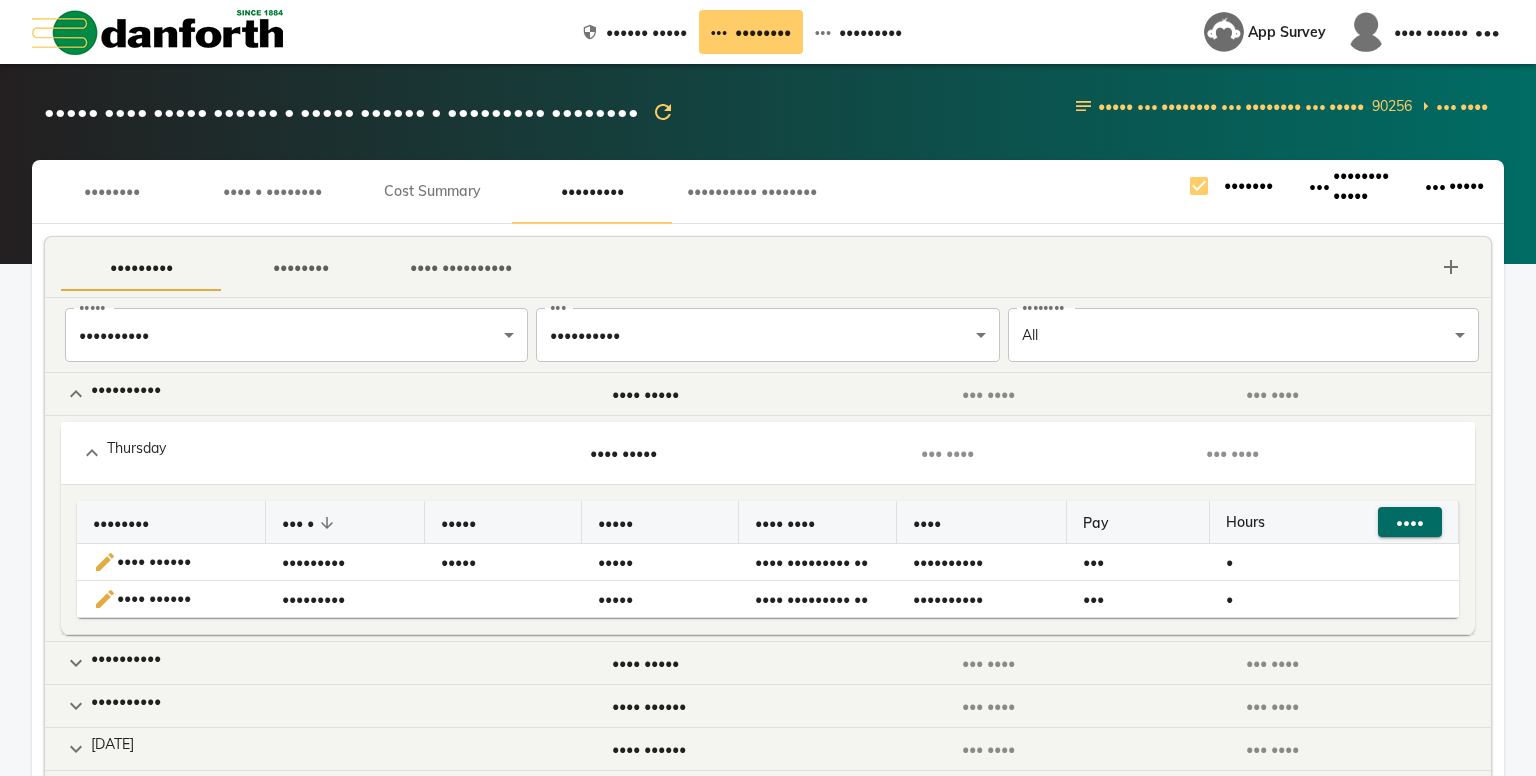 scroll, scrollTop: 72, scrollLeft: 0, axis: vertical 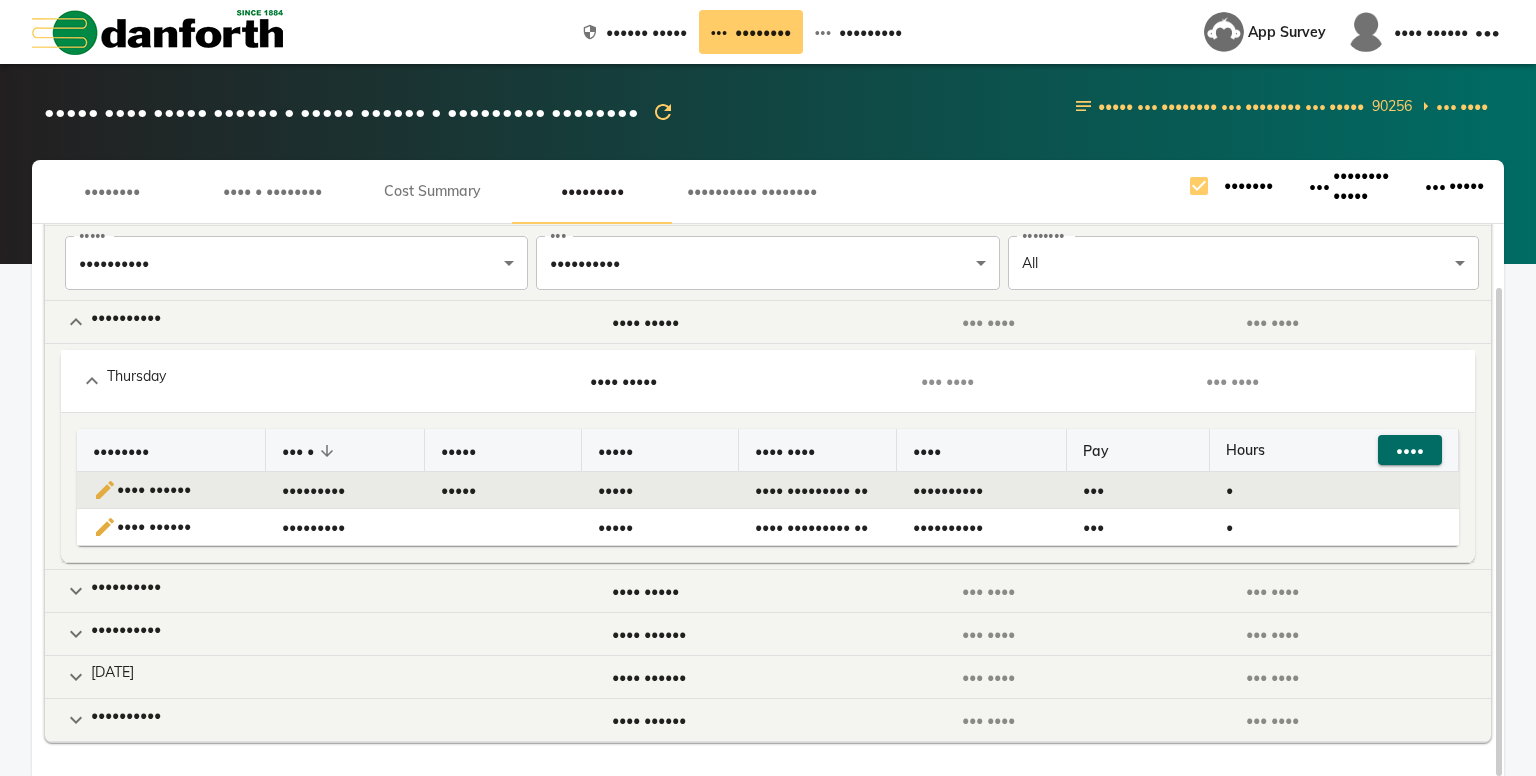 click on "•••••" at bounding box center [660, 490] 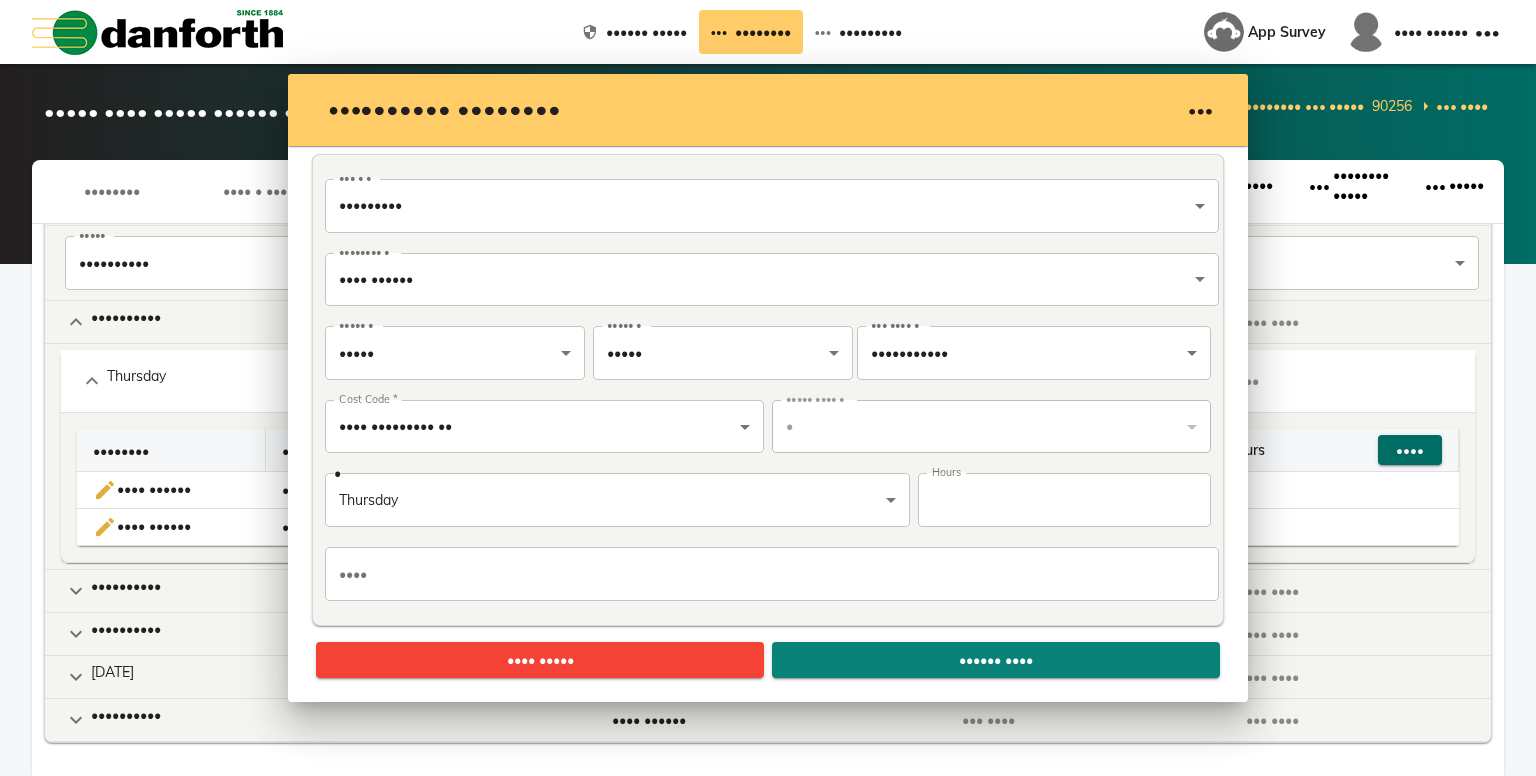 click on "**********" at bounding box center [768, 388] 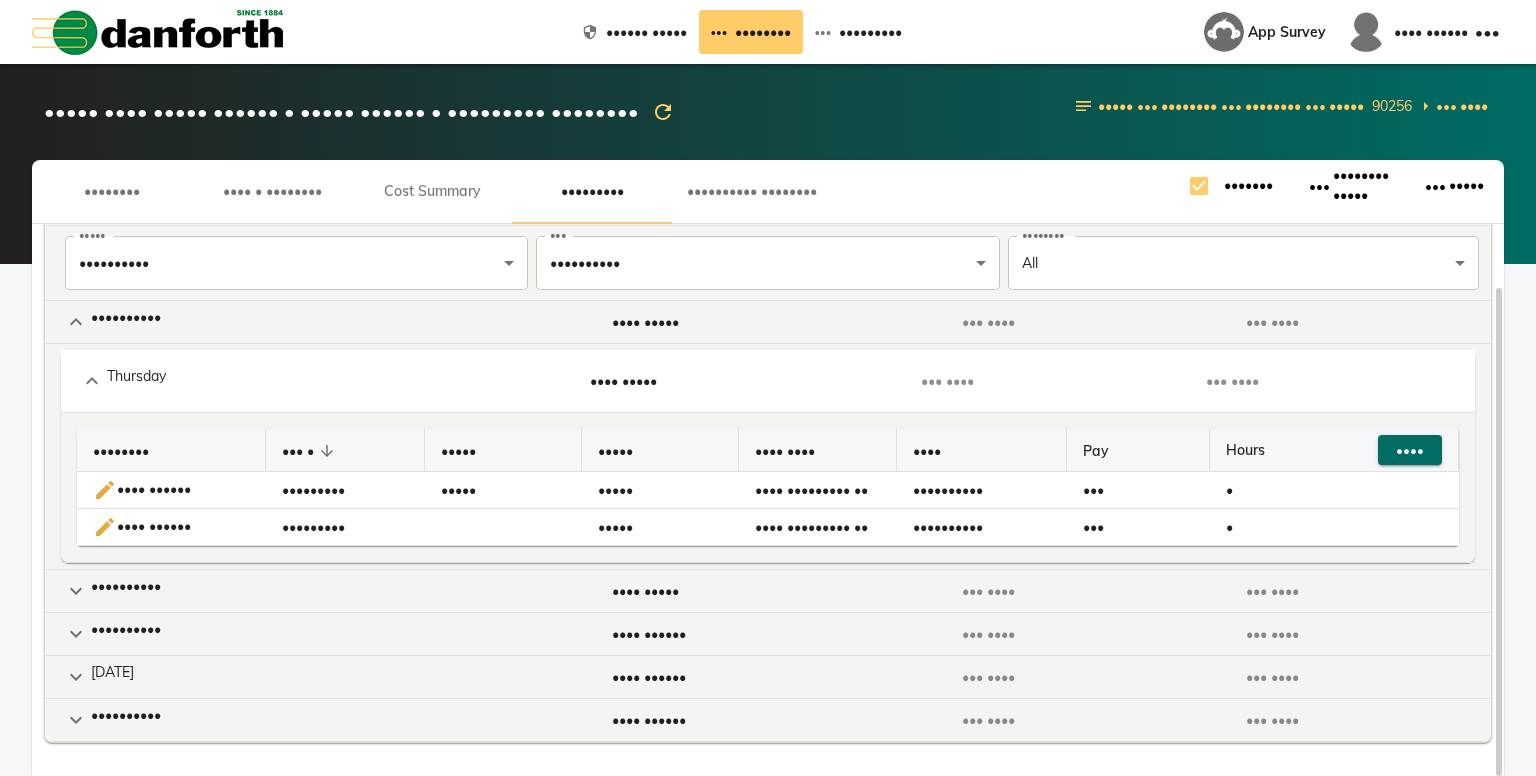 click on "••••••••••" at bounding box center (156, 322) 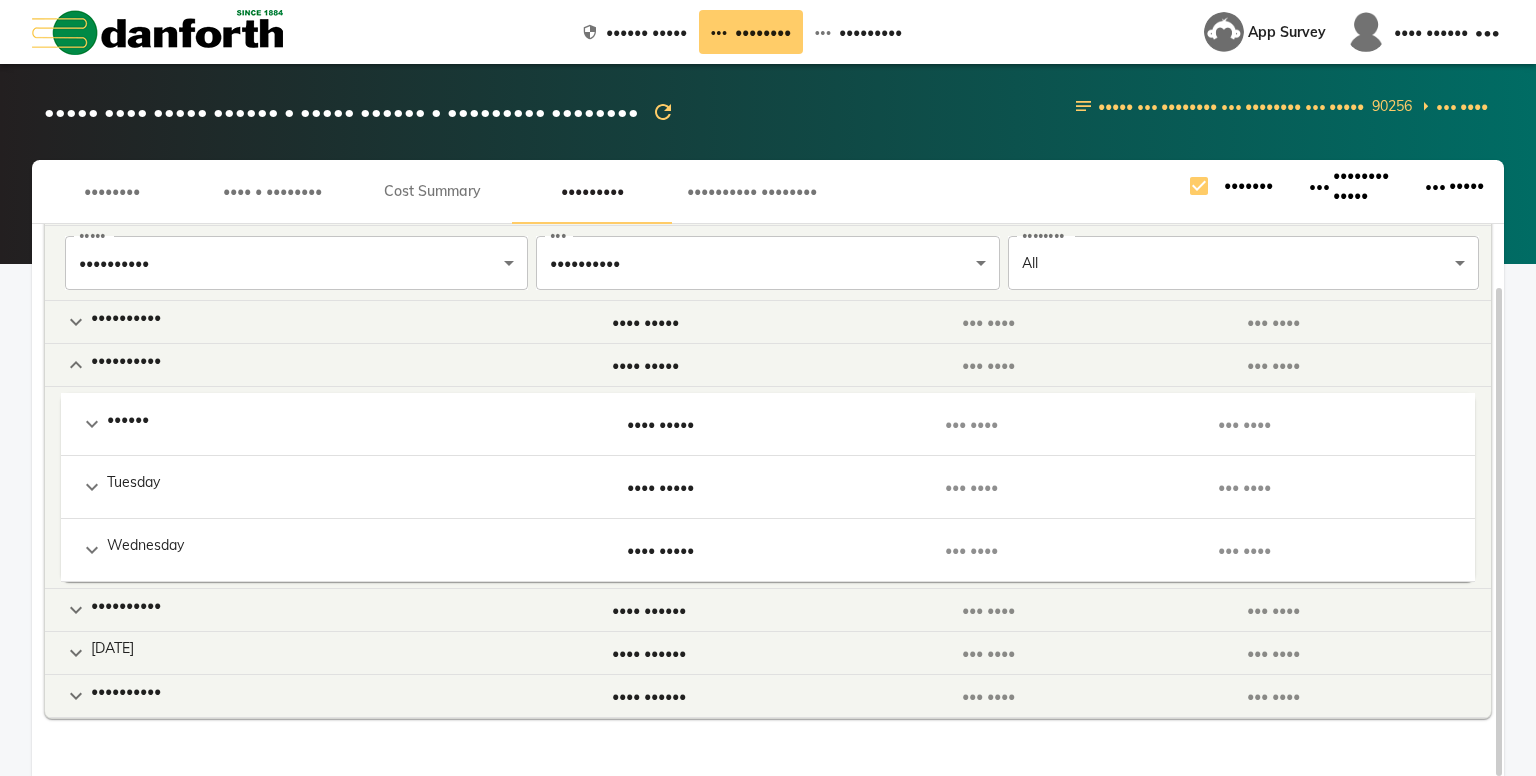 scroll, scrollTop: 72, scrollLeft: 0, axis: vertical 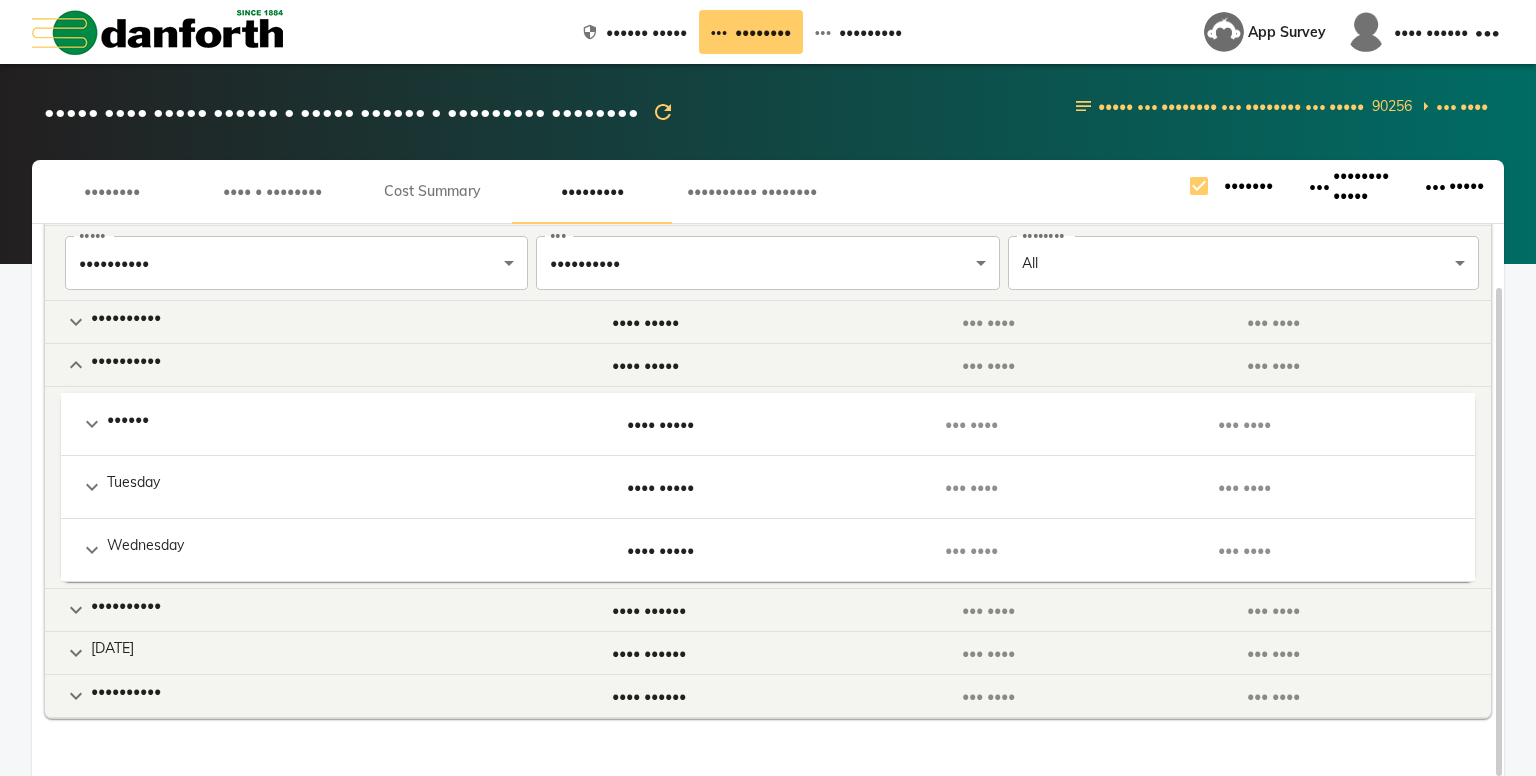 click at bounding box center [92, 423] 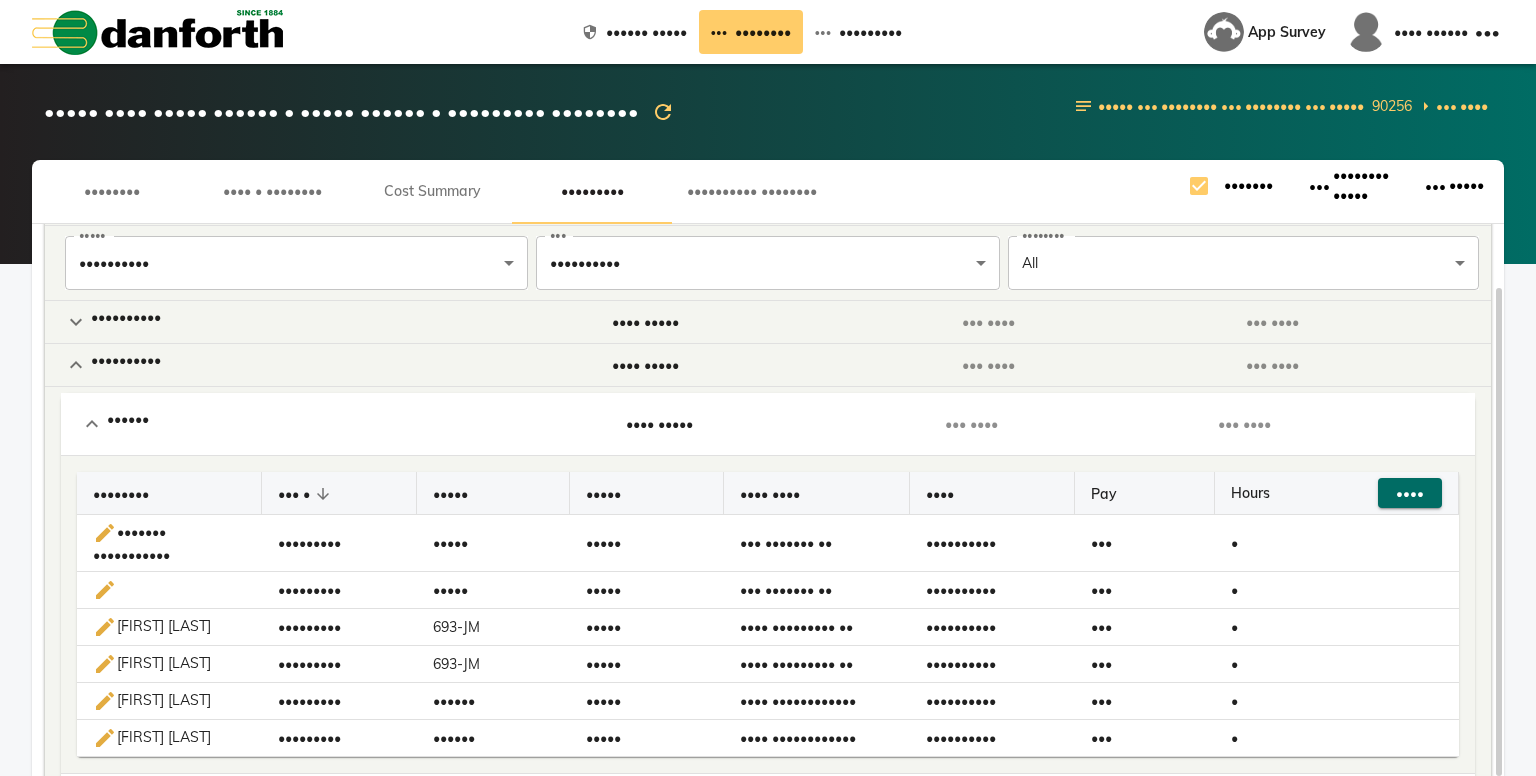 scroll, scrollTop: 272, scrollLeft: 0, axis: vertical 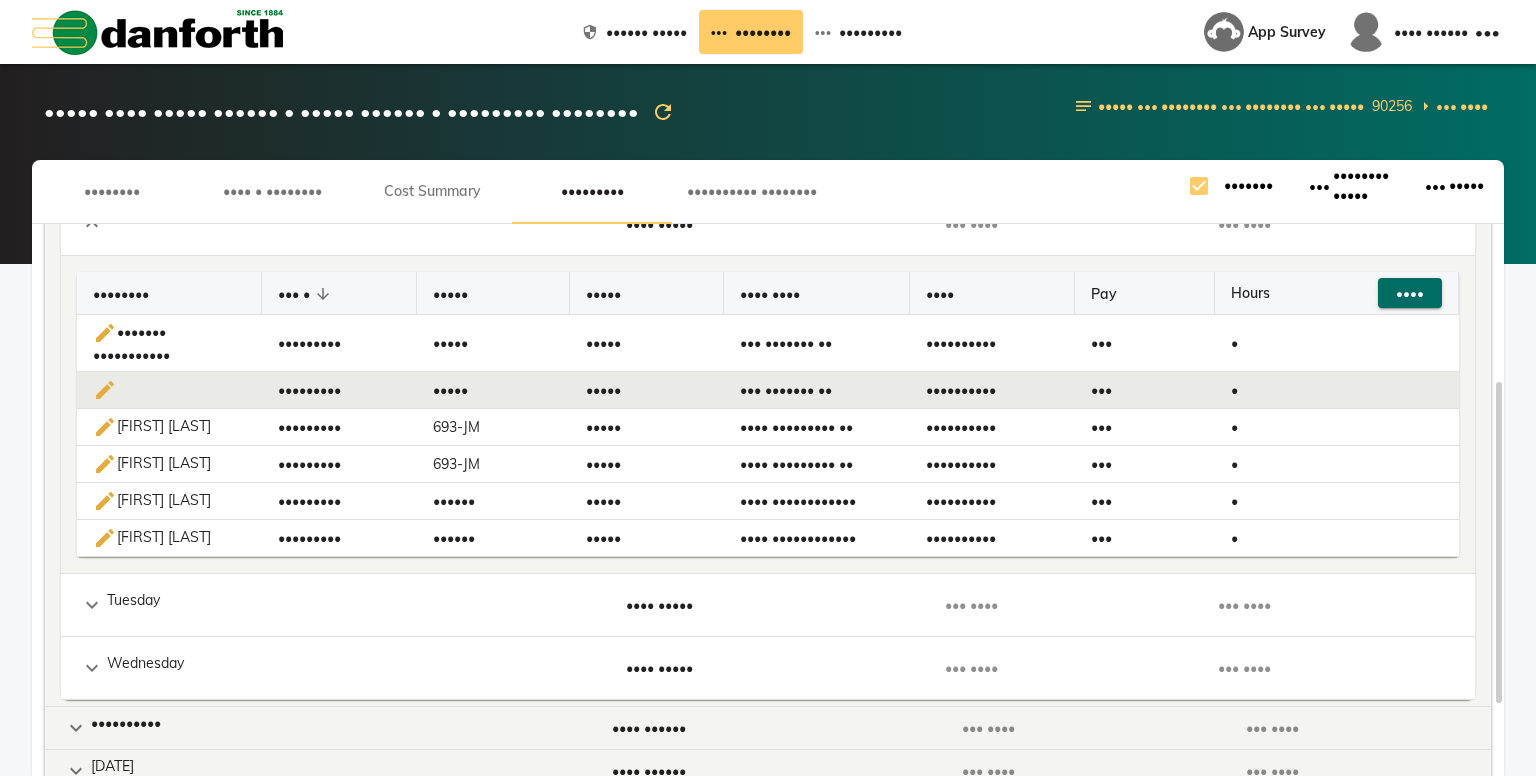 click on "•••••••••" at bounding box center [339, 343] 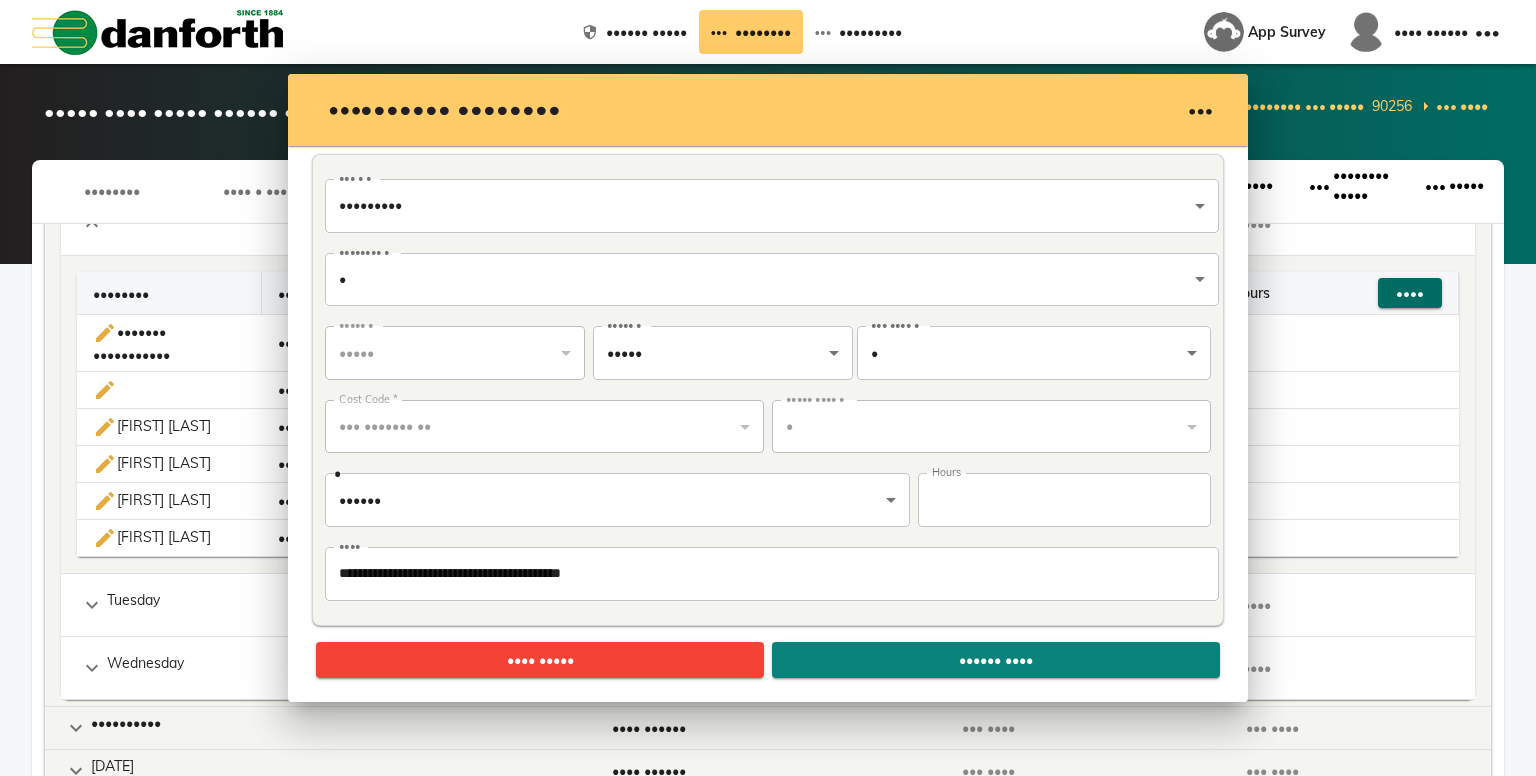 click on "•" at bounding box center (991, 427) 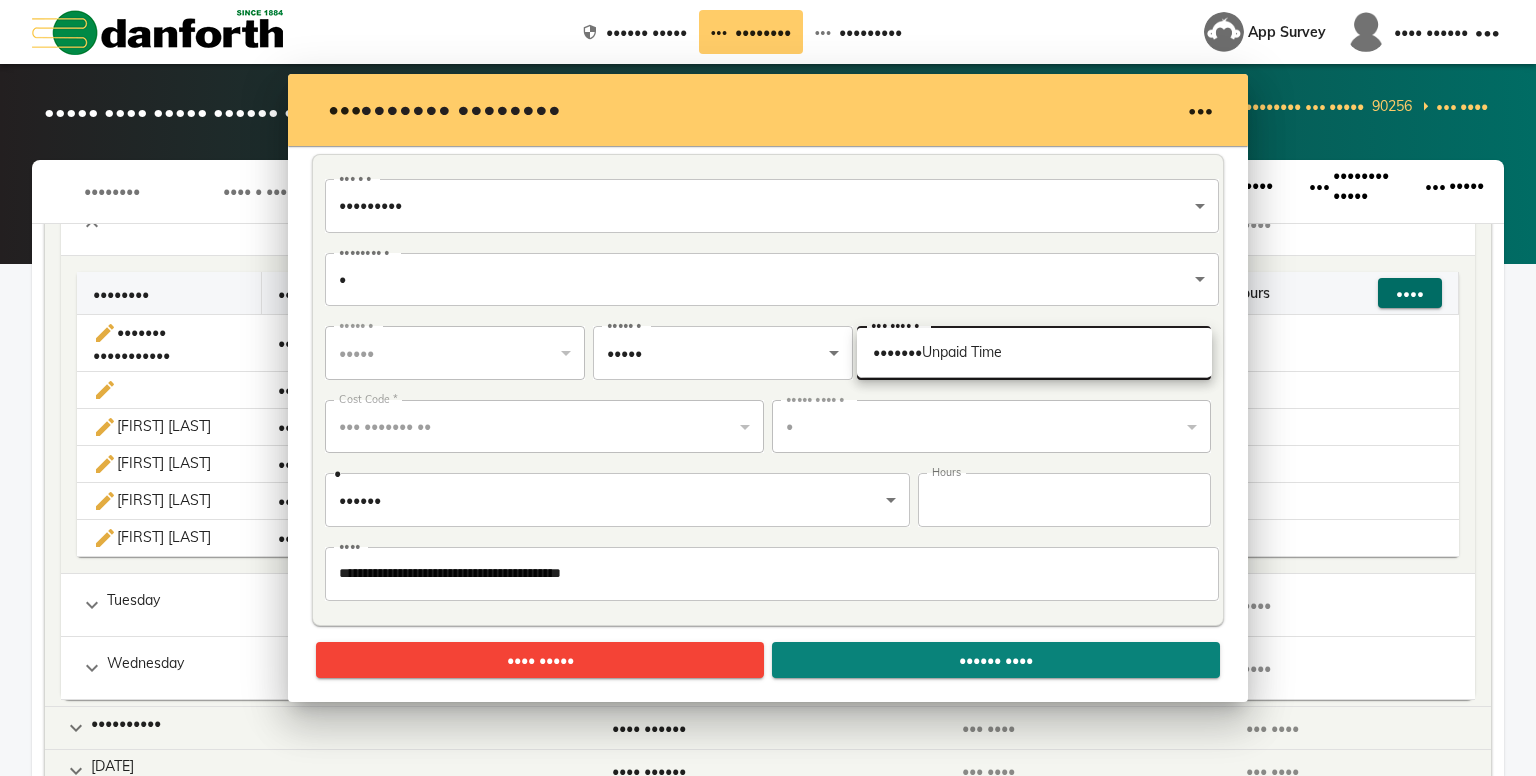 click at bounding box center [768, 388] 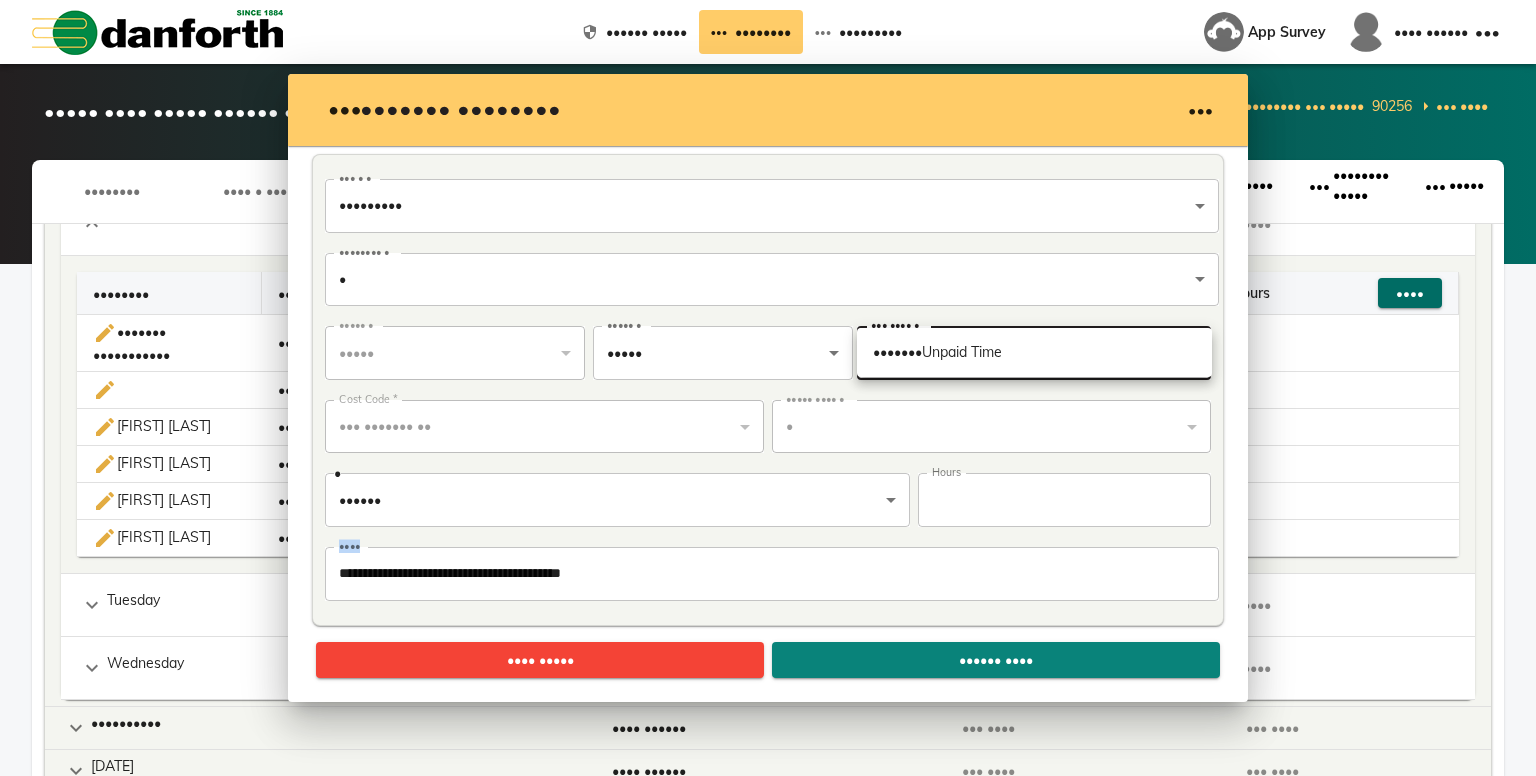 click on "••••••  •  •••••• ••••" at bounding box center [768, 200] 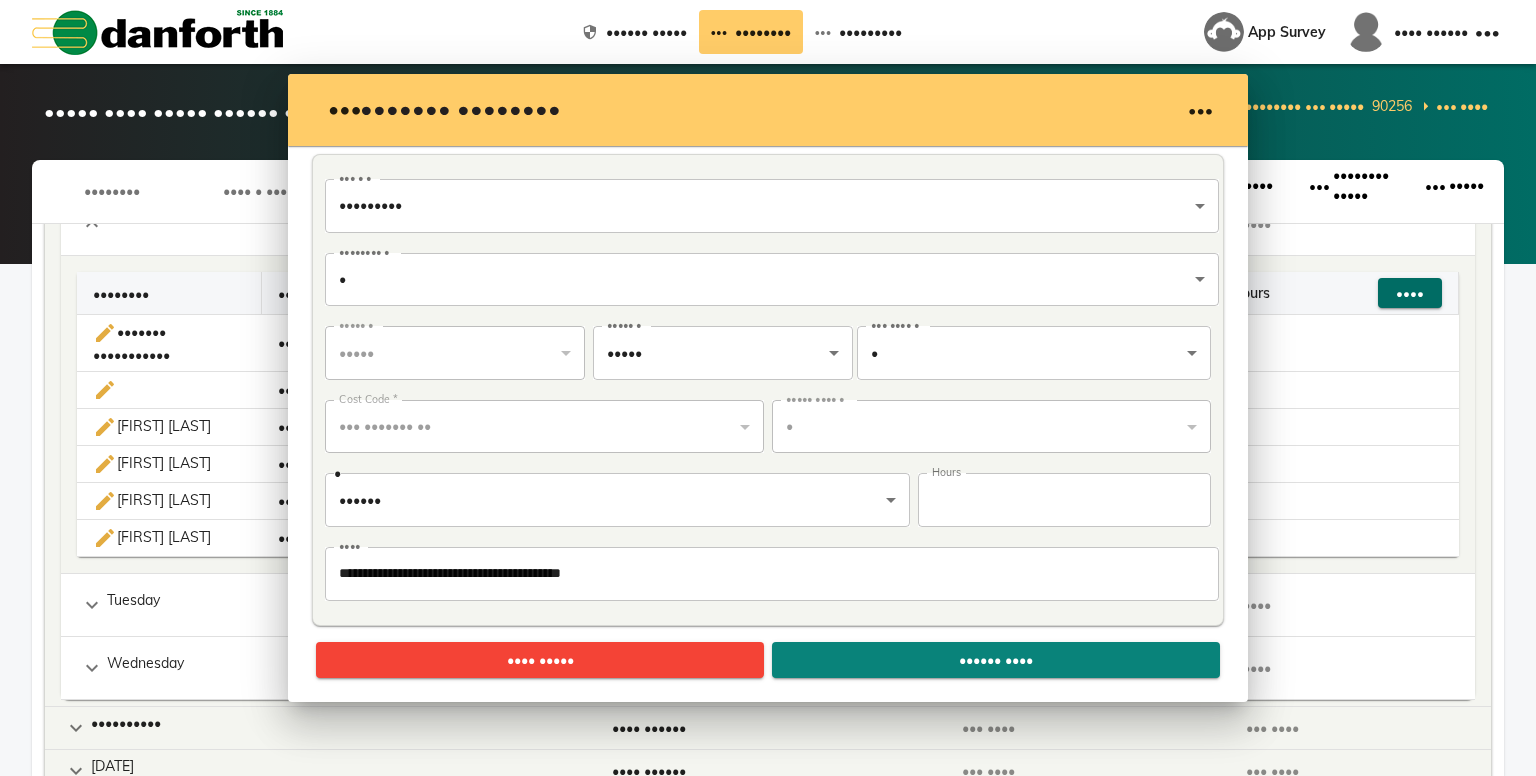 click on "**********" at bounding box center [768, 390] 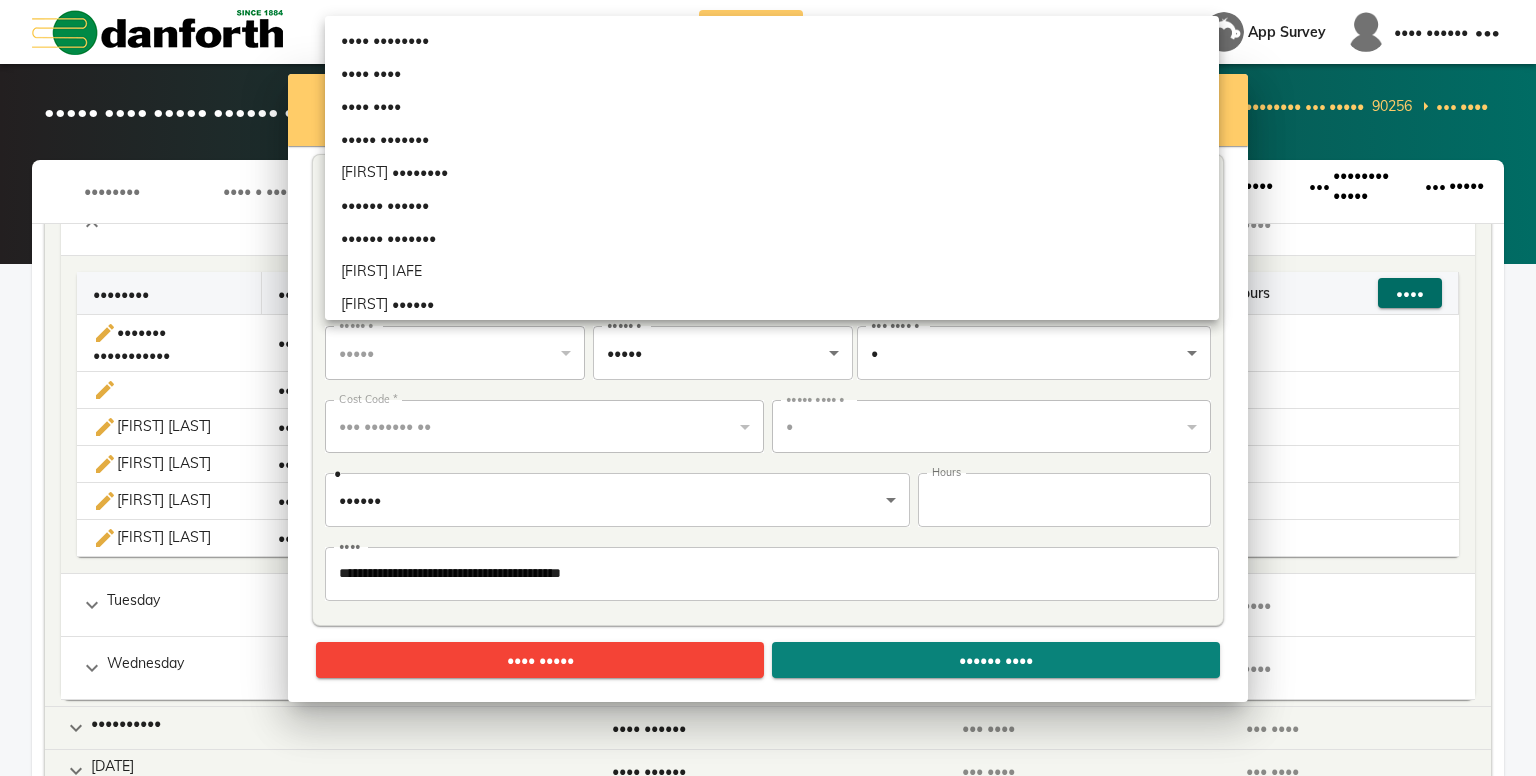 scroll, scrollTop: 120, scrollLeft: 0, axis: vertical 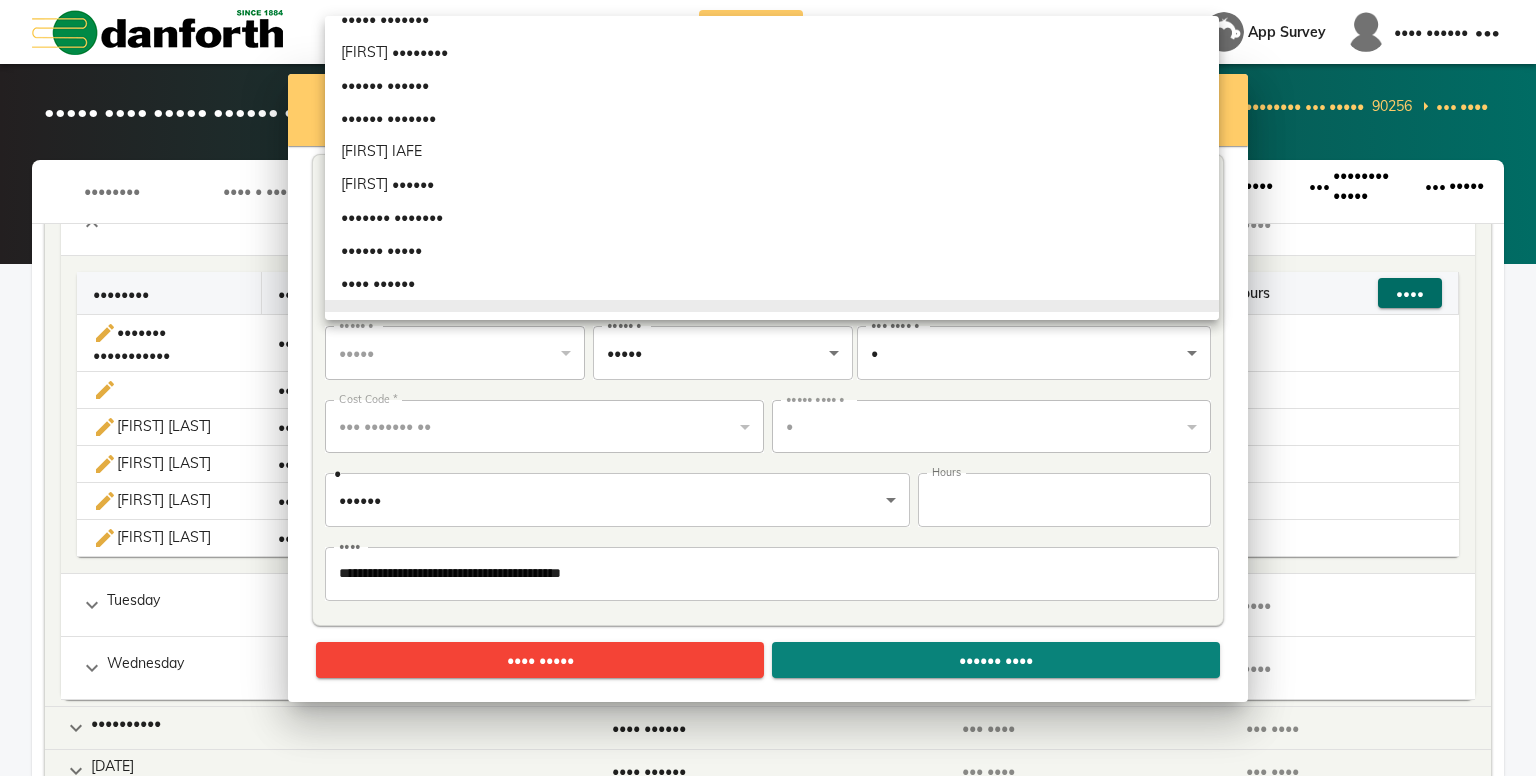 click at bounding box center (768, 388) 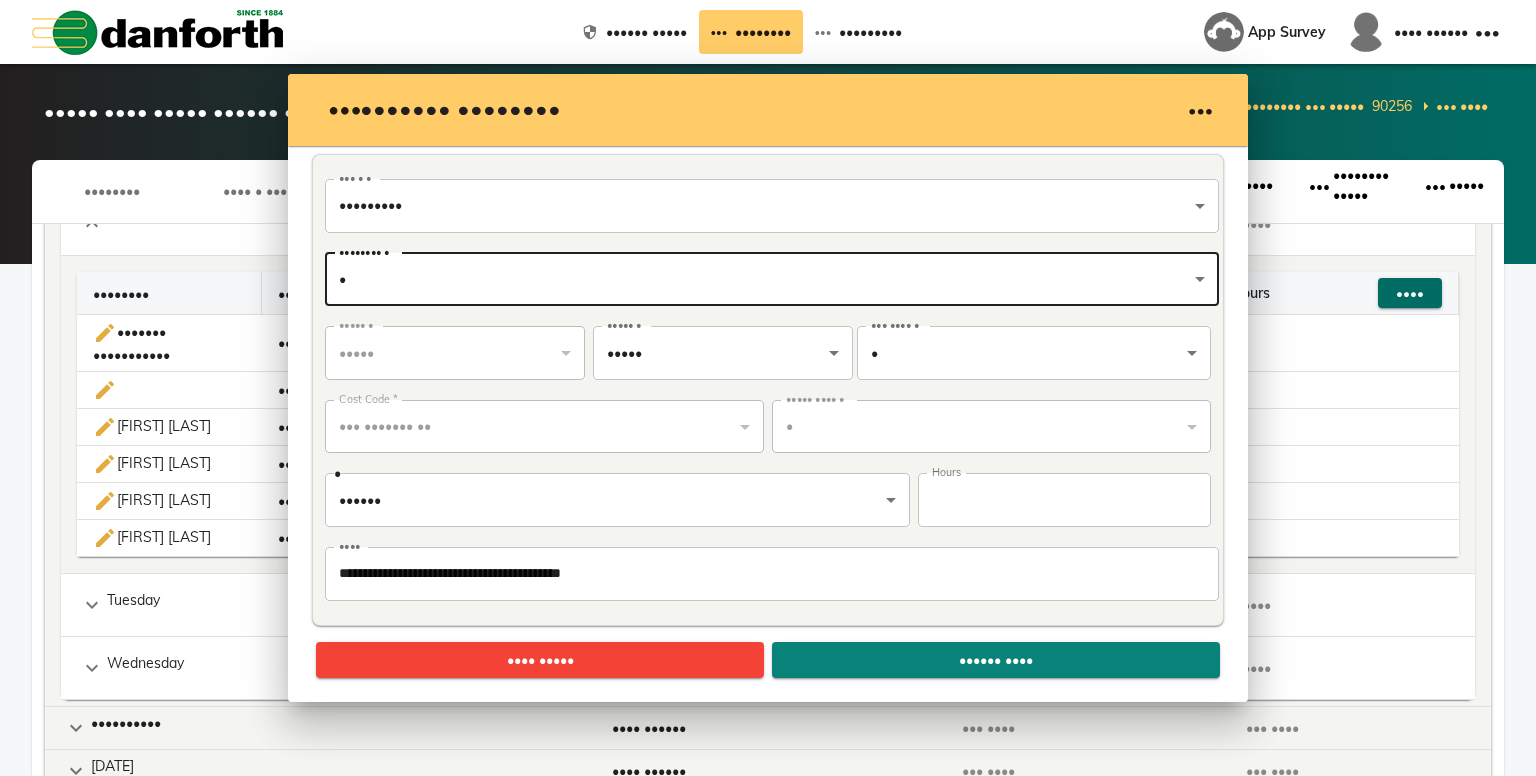 click on "**********" at bounding box center (768, 388) 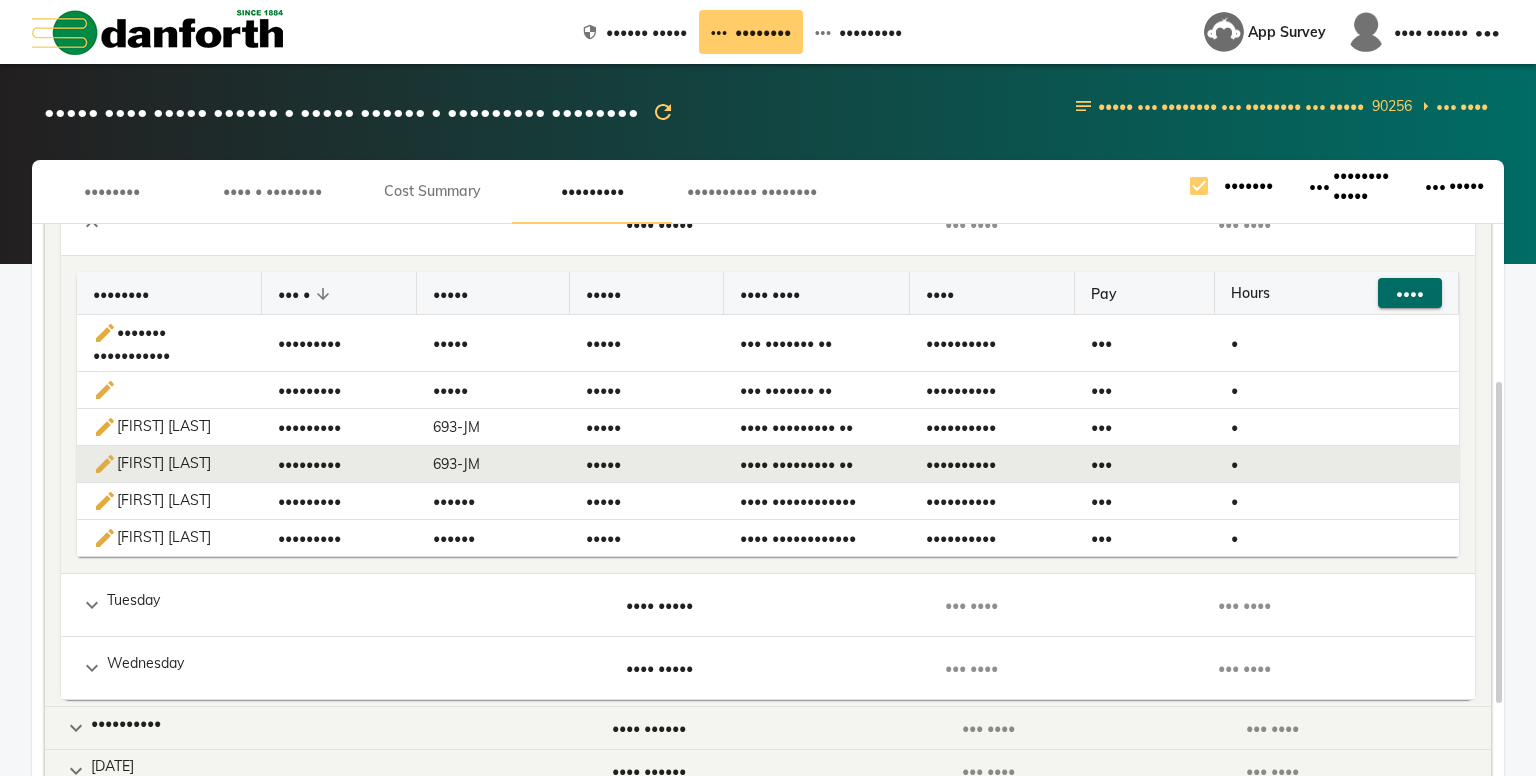 click on "693-JM" at bounding box center [493, 343] 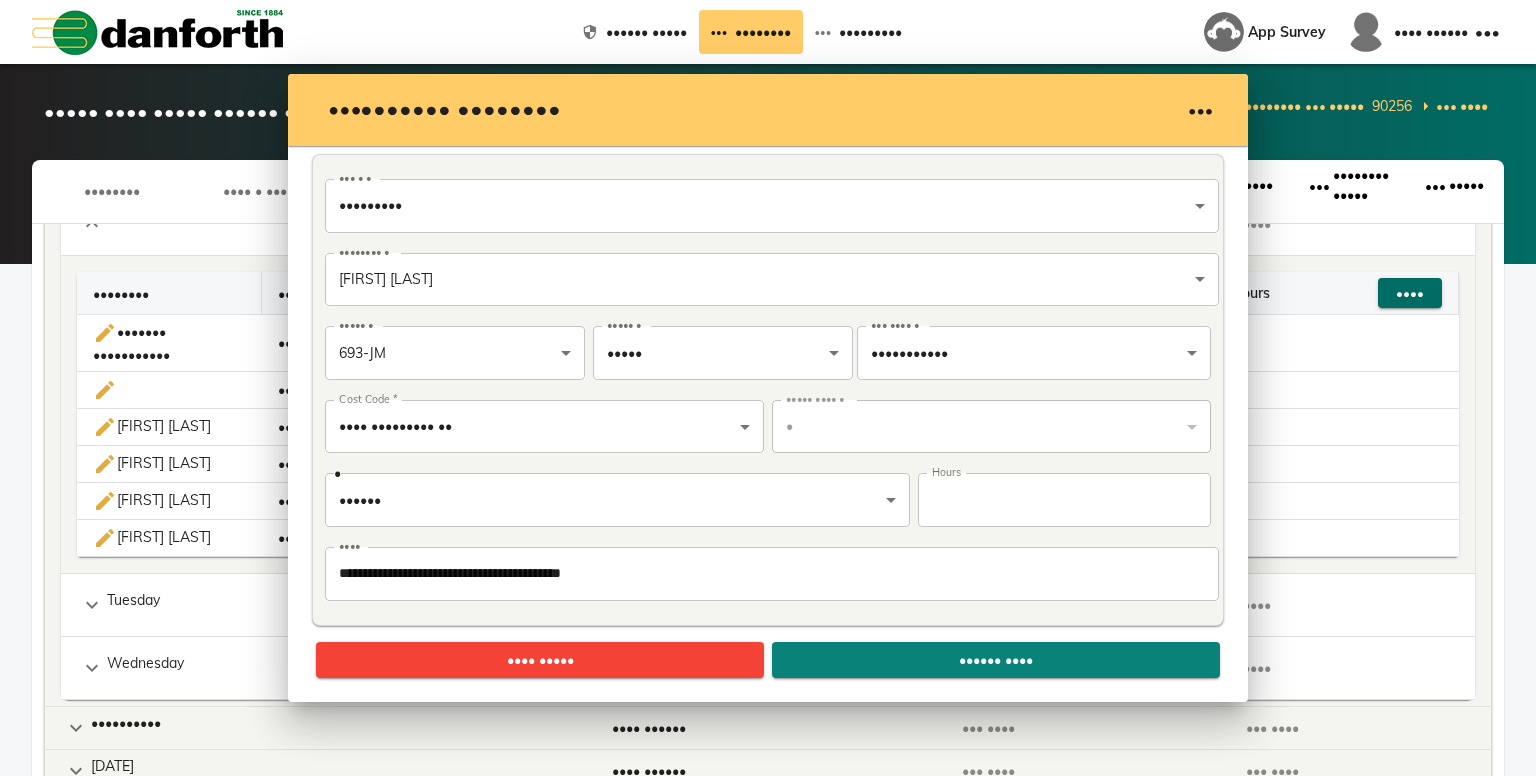 click on "•••••• ••••••• •••••••• ••••• ••• • • ••••••••• ••••••••• ••• • • •••••••• • •••••• •••••••• ••••• •••••••• • ••••• • •••••• •••••• ••••• • ••••• • ••••• ••••• ••••• • ••• •••• • •••  •  ••••••• ••• ••• •••• • •••• •••• • •••• ••••••••• •• ••••••••••••••••• •••• •••• • ••••• •••• • • ••••••••••••••••••• ••••• •••• • •••••• • • ••••• • ••••• •••• •••••••••••••••••••••••••••••••••••••••••••• •••• •••• ••••• •••••• ••••" at bounding box center [768, 388] 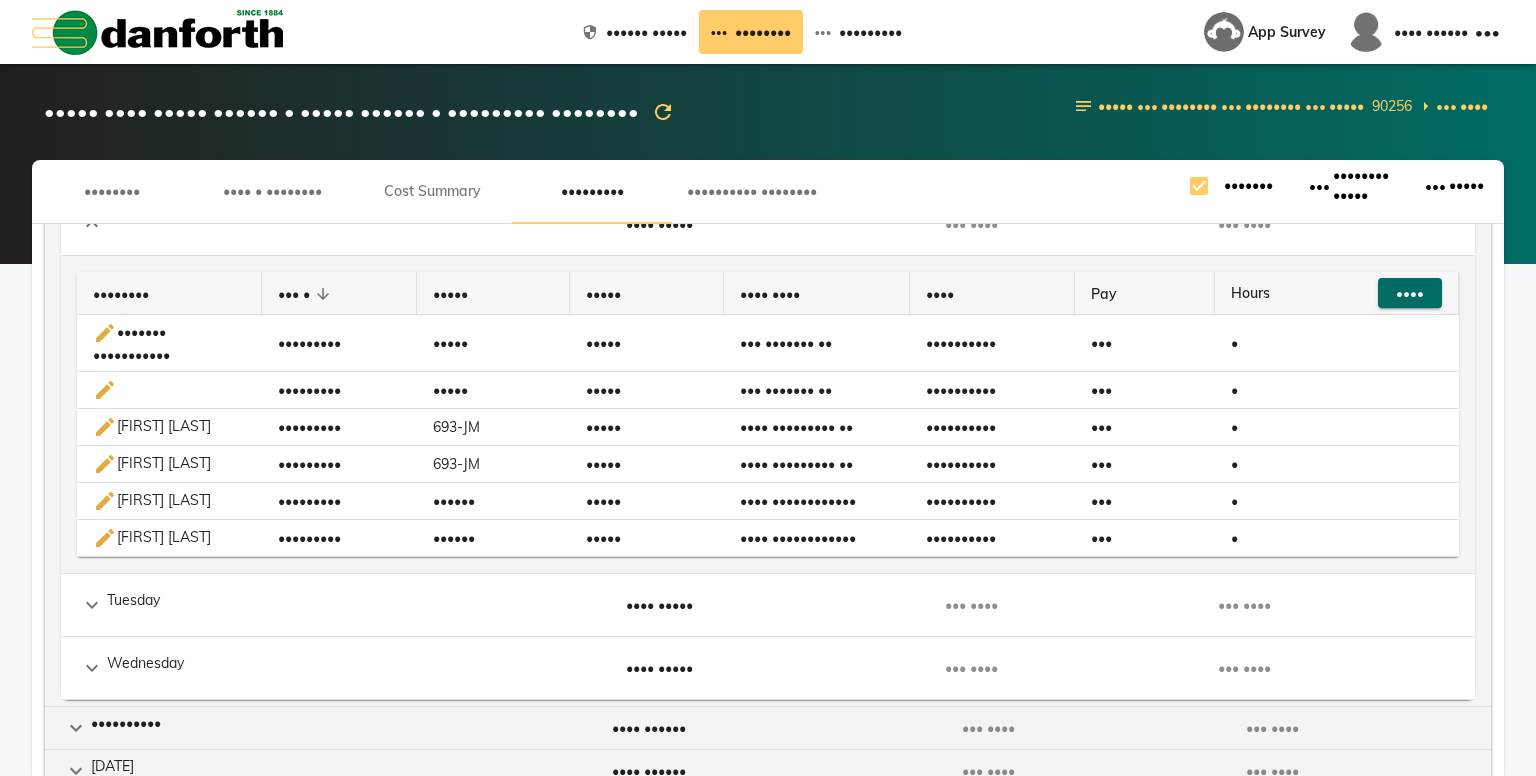 scroll, scrollTop: 0, scrollLeft: 0, axis: both 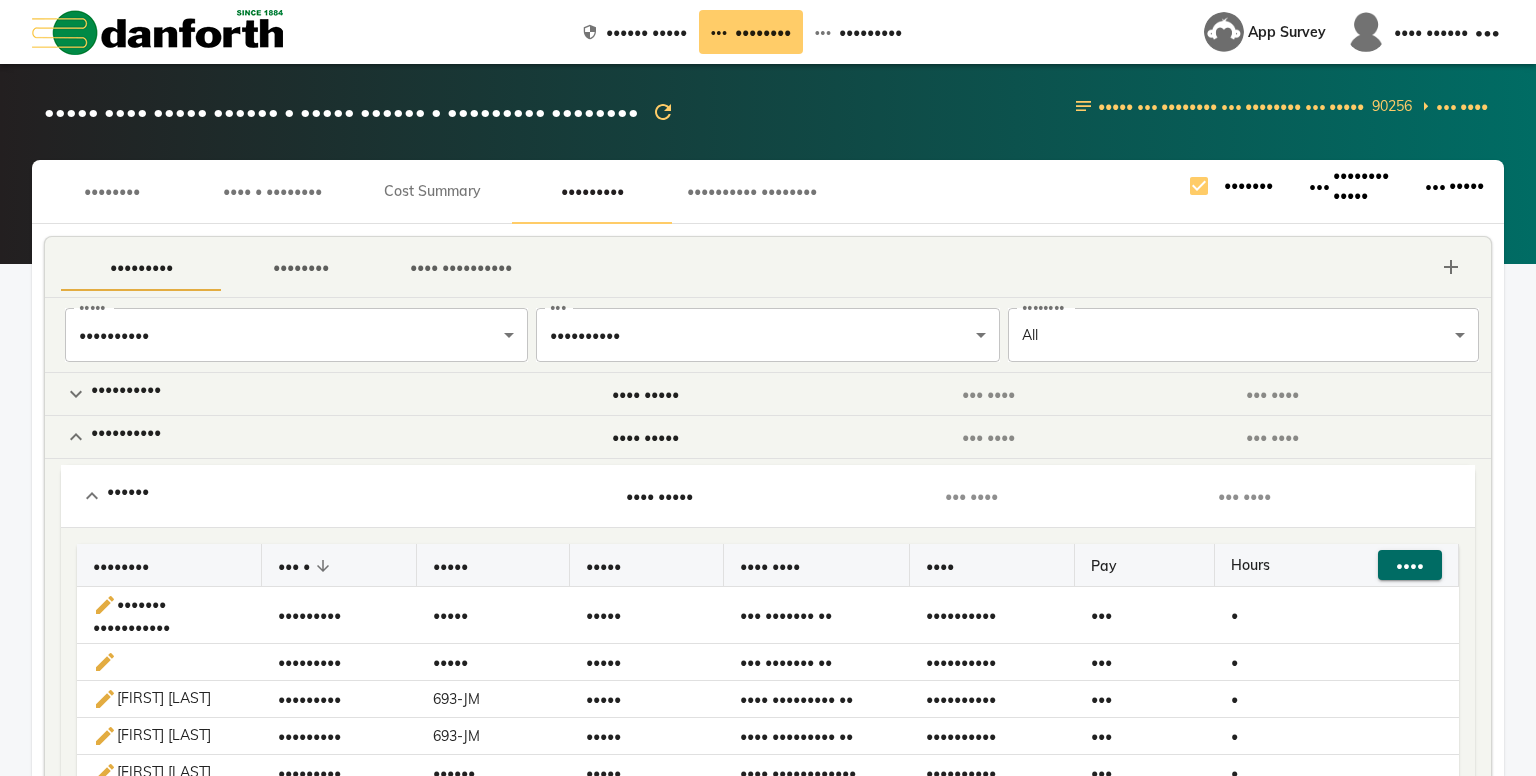 click on "•••••••••" at bounding box center [592, 191] 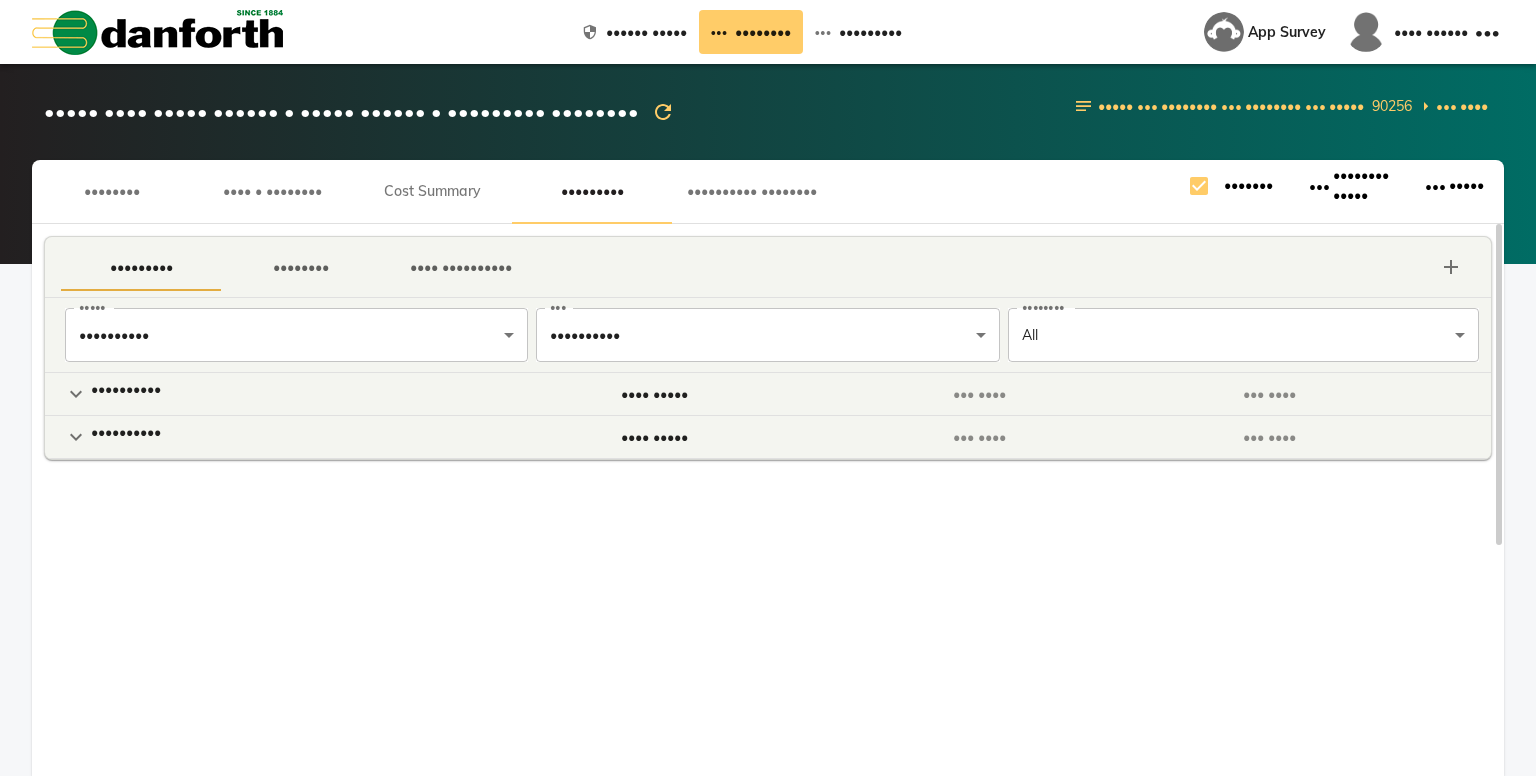 click on "•••••••• ••••••• •••• ••••••••• •••••••• •••• •••••••••• ••••• •••••••••• •••••••••• ••••• ••• •••••••••• •••••••••• ••• •••••••• ••• • •••••••• ••••••••••   ••••   ••••• •••   •••• •••   •••• ••••••••••   ••••   ••••• •••   •••• •••   ••••" at bounding box center (768, 500) 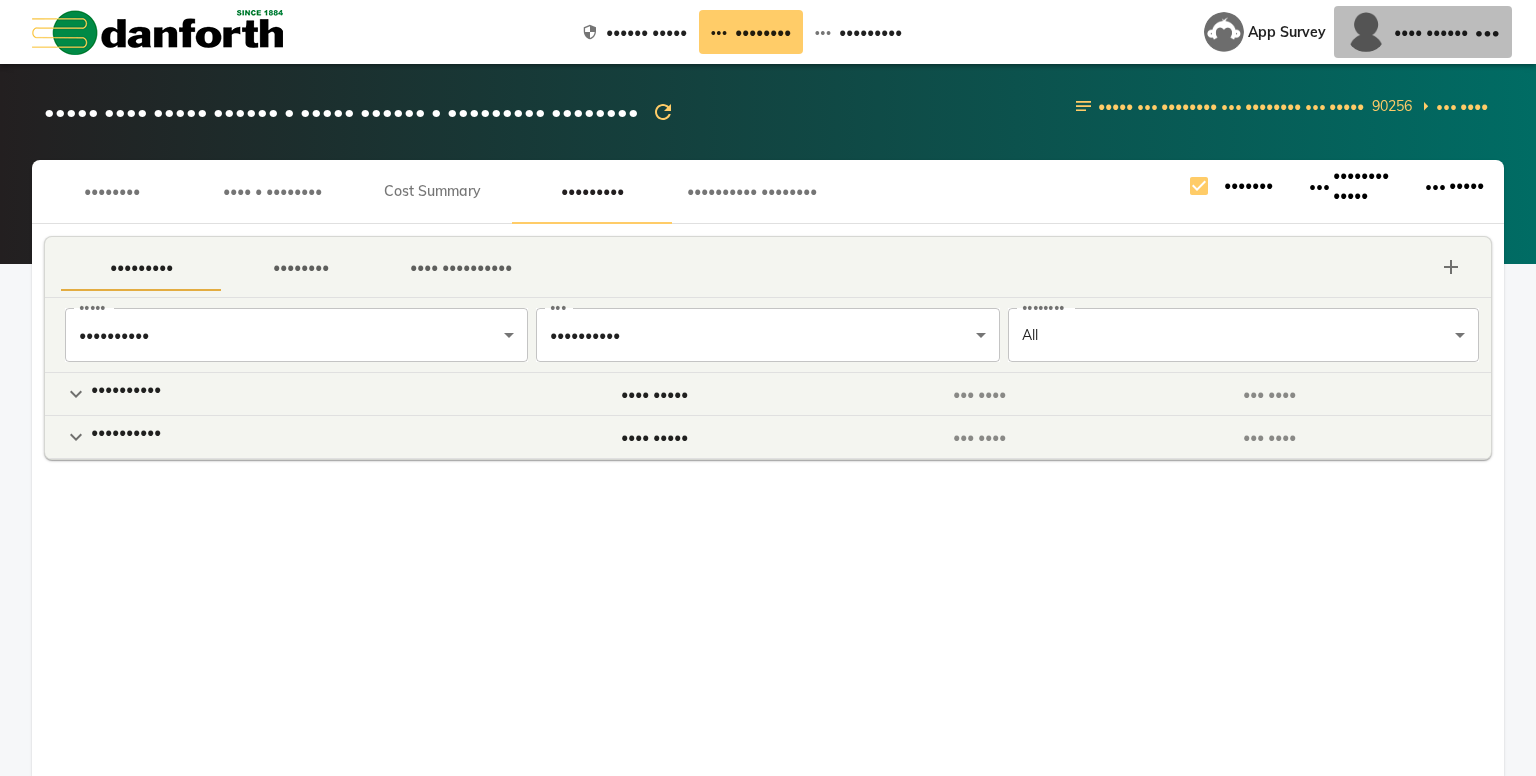 click on "•••• •••••• •••••••••••••••••••" at bounding box center (1263, 32) 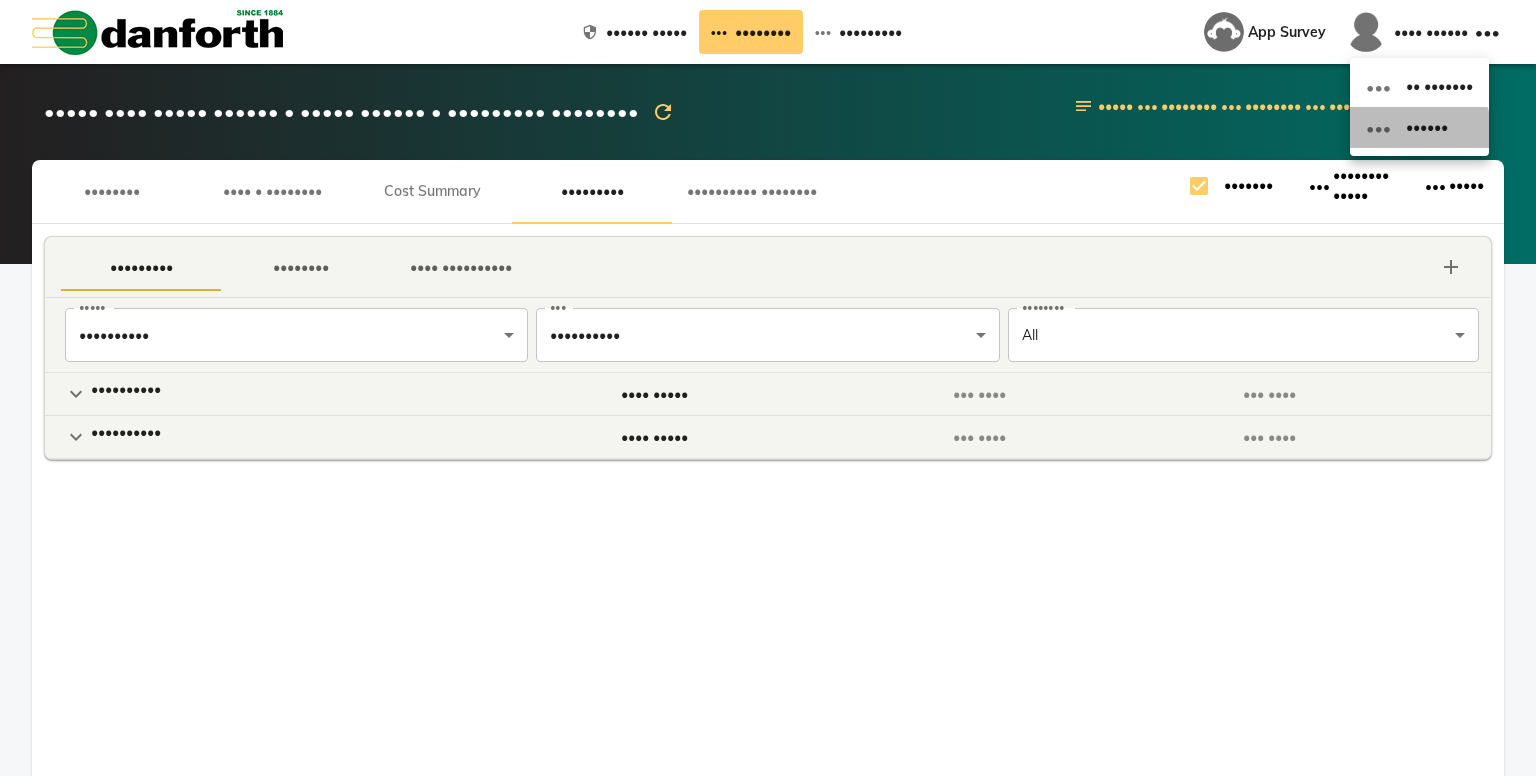 click on "••••••" at bounding box center [1439, 127] 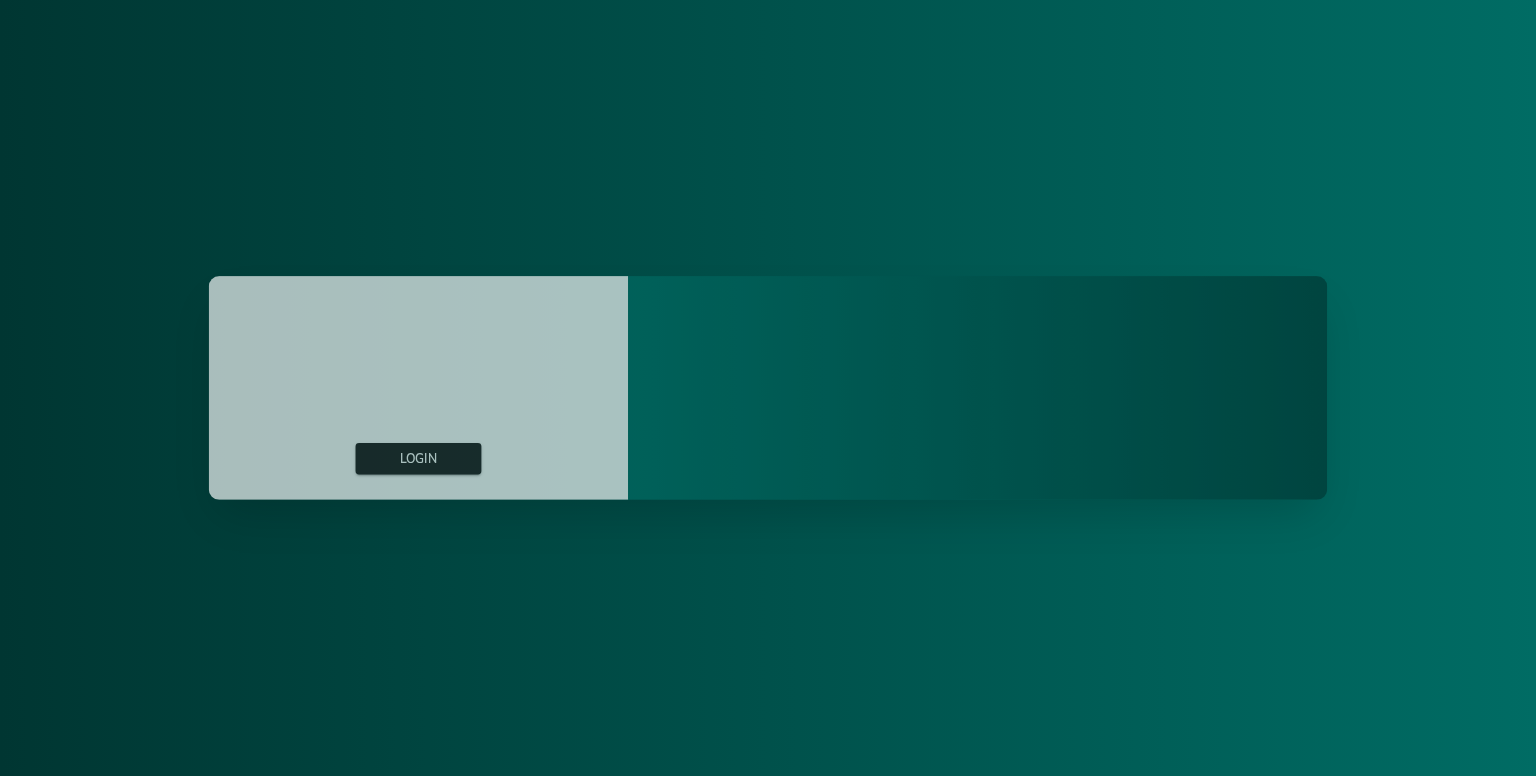 scroll, scrollTop: 0, scrollLeft: 0, axis: both 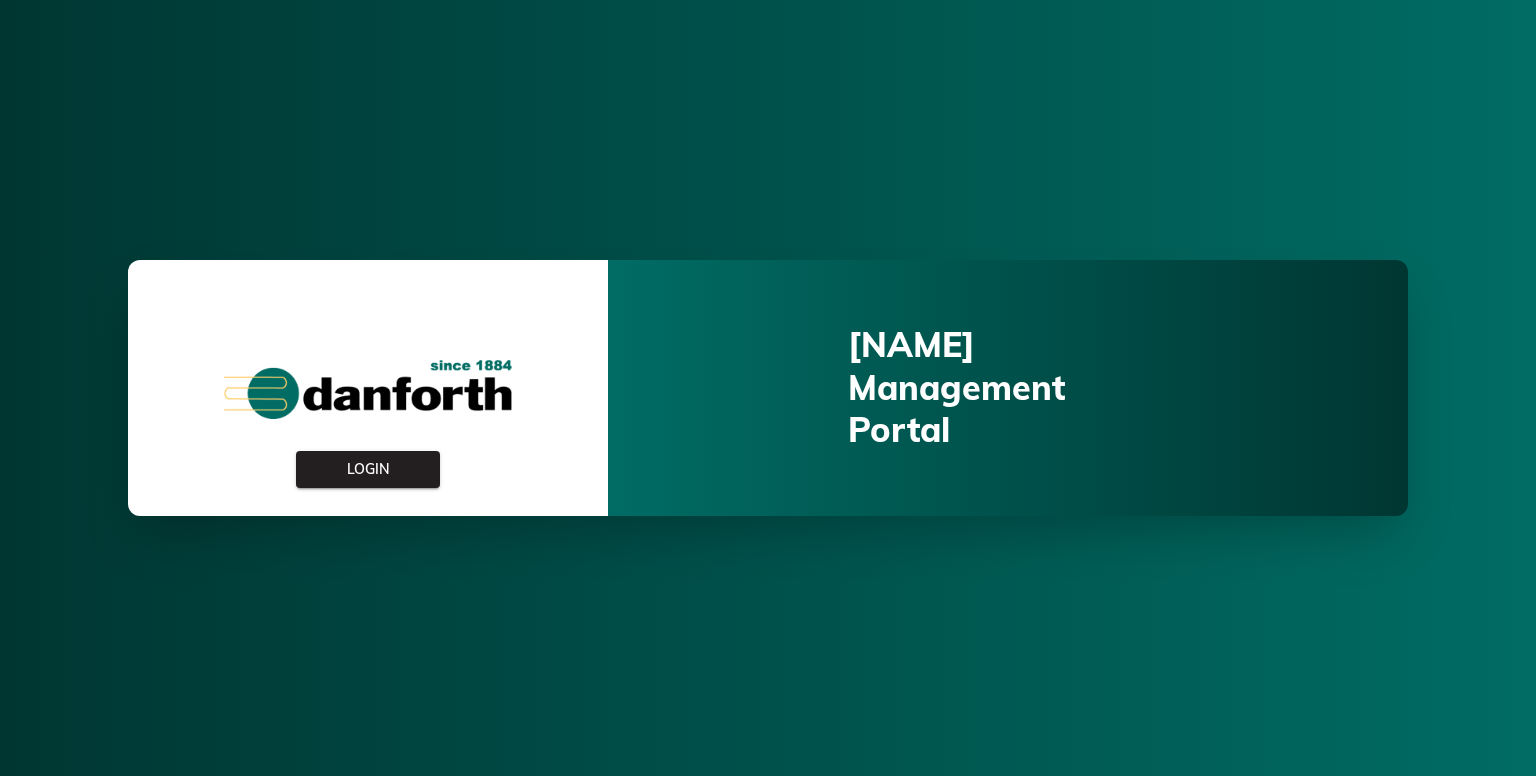 click on "Login" at bounding box center (368, 469) 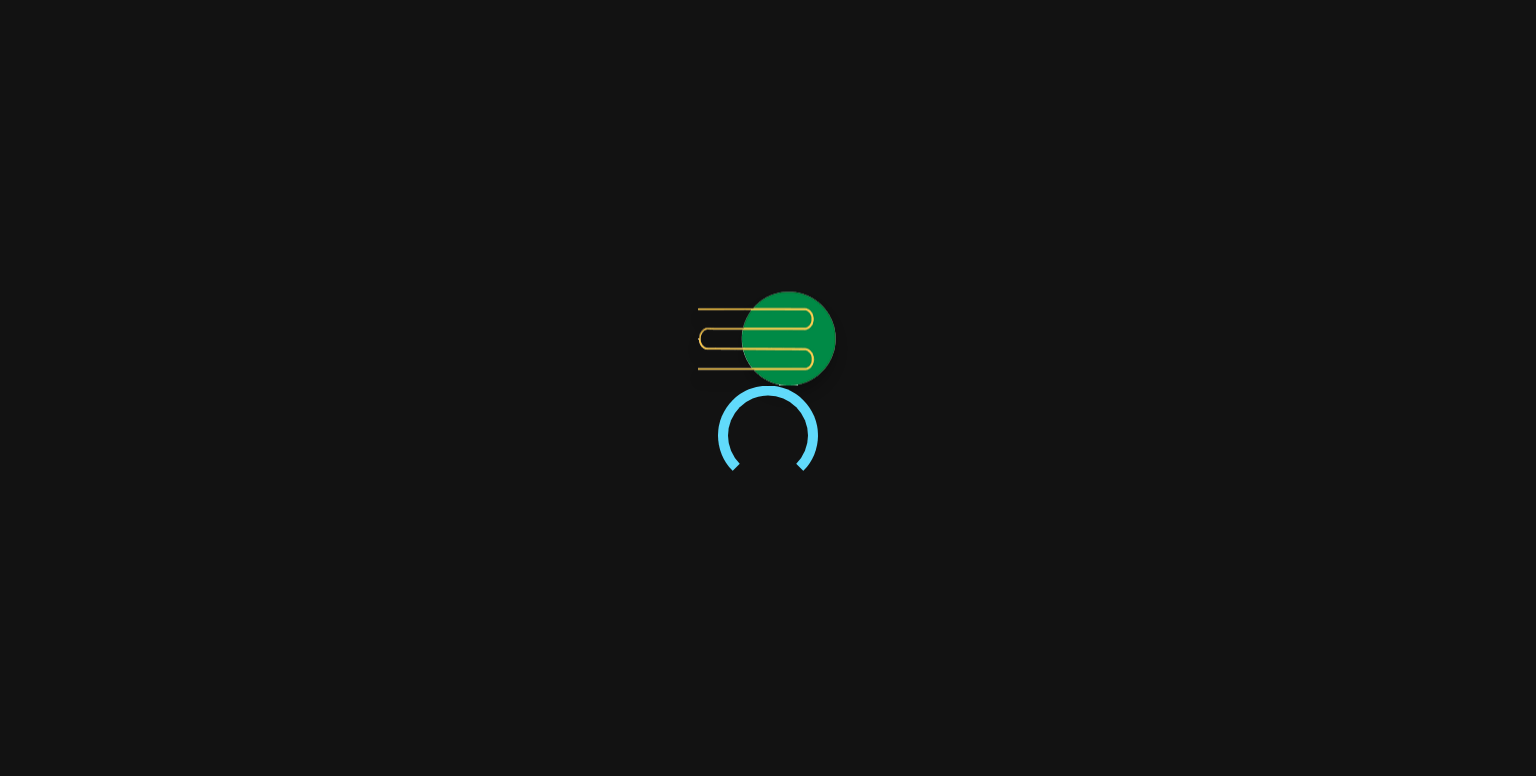 scroll, scrollTop: 0, scrollLeft: 0, axis: both 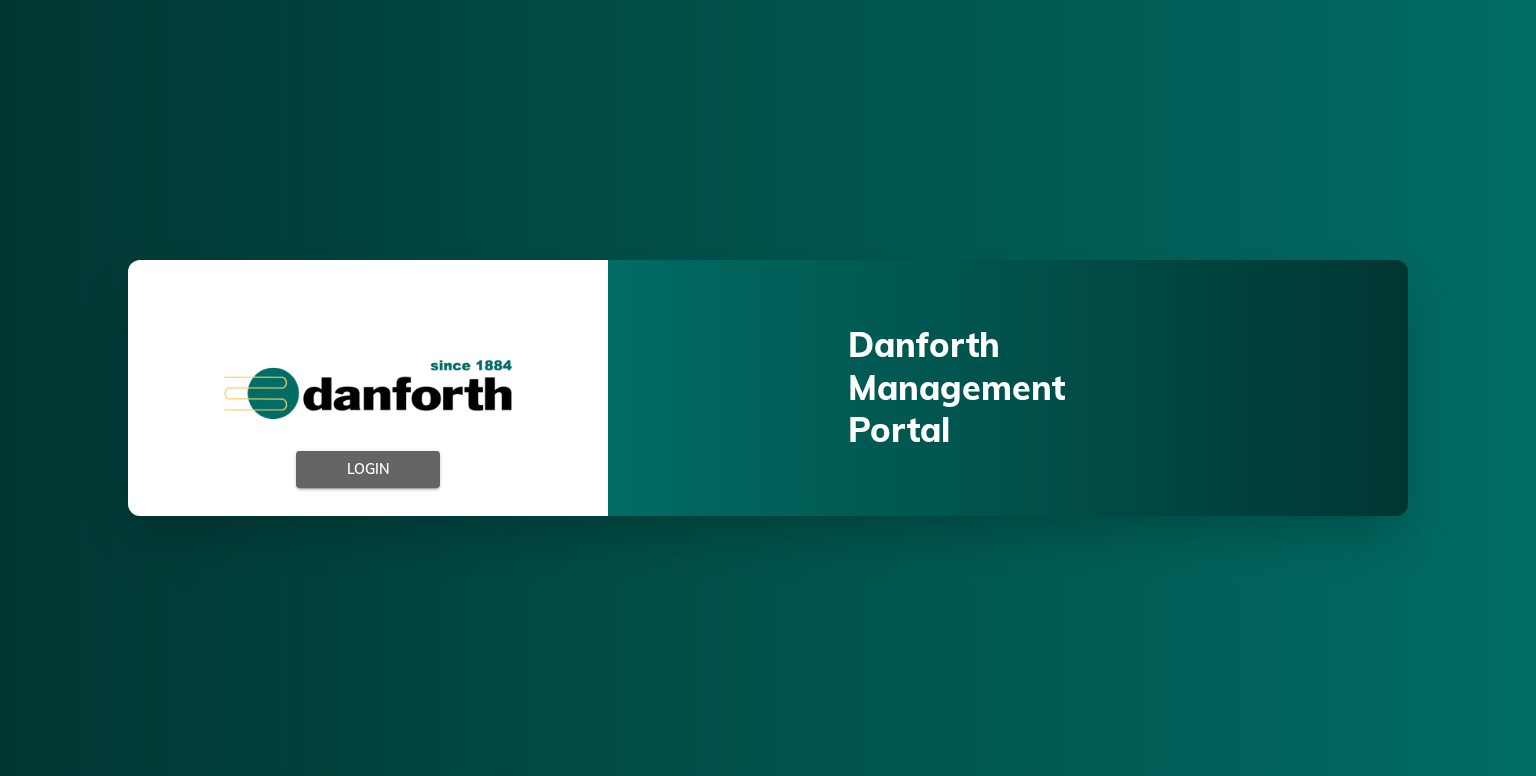 click on "Login" at bounding box center (368, 469) 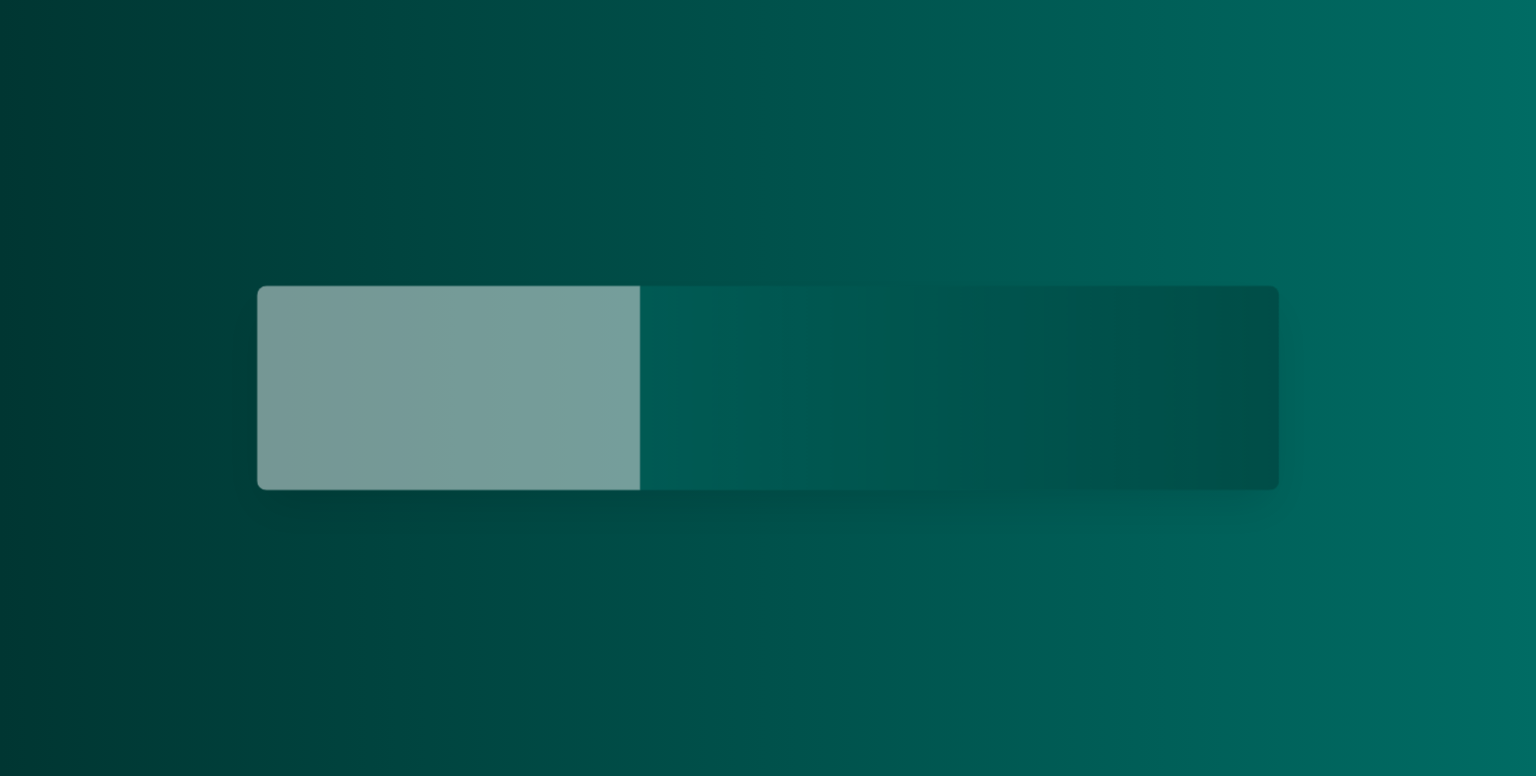 scroll, scrollTop: 0, scrollLeft: 0, axis: both 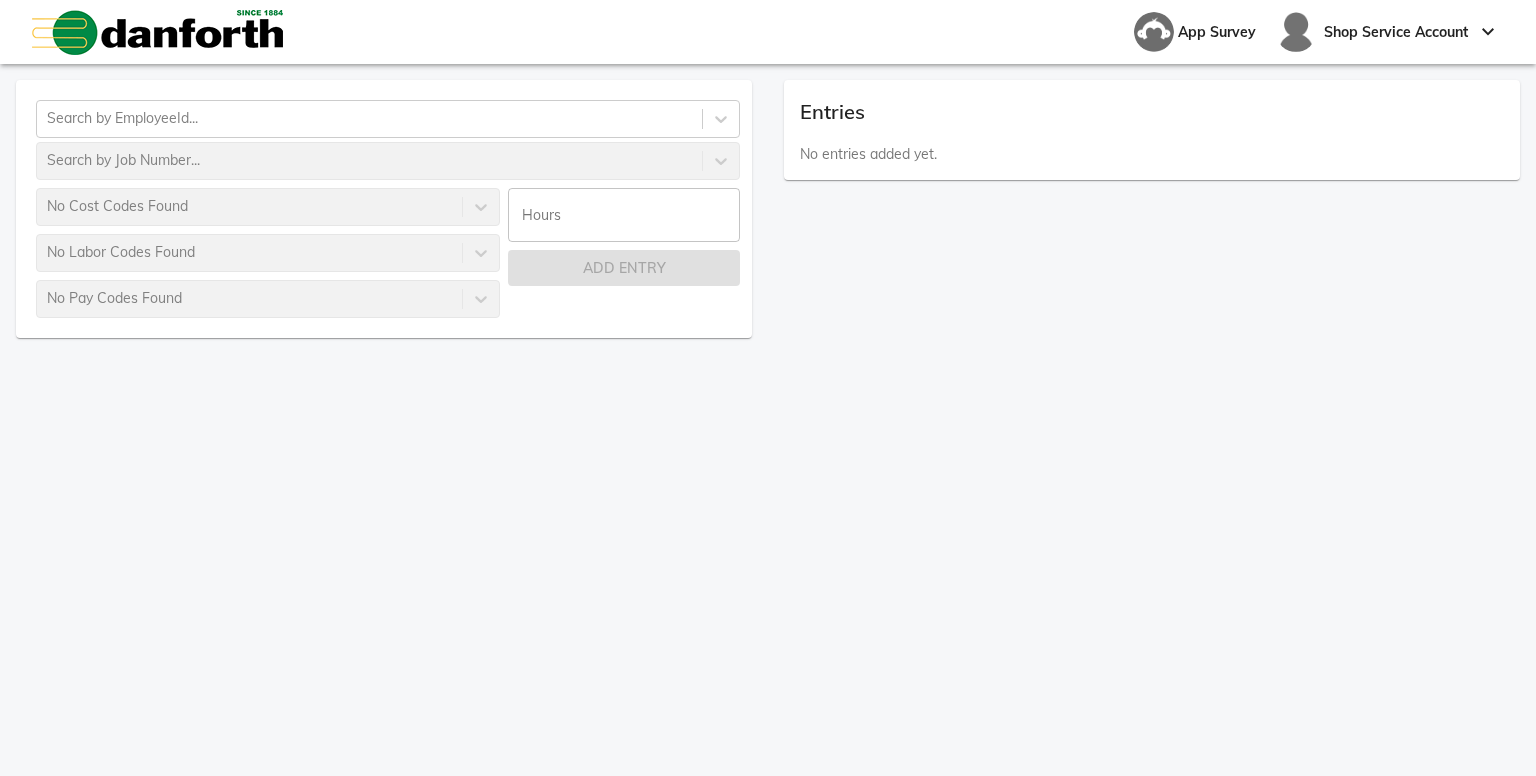 click on "Search by EmployeeId... Search by Job Number... No Cost Codes Found No Labor Codes Found No Pay Codes Found Hours Hours Add Entry Entries No entries added yet." at bounding box center (768, 420) 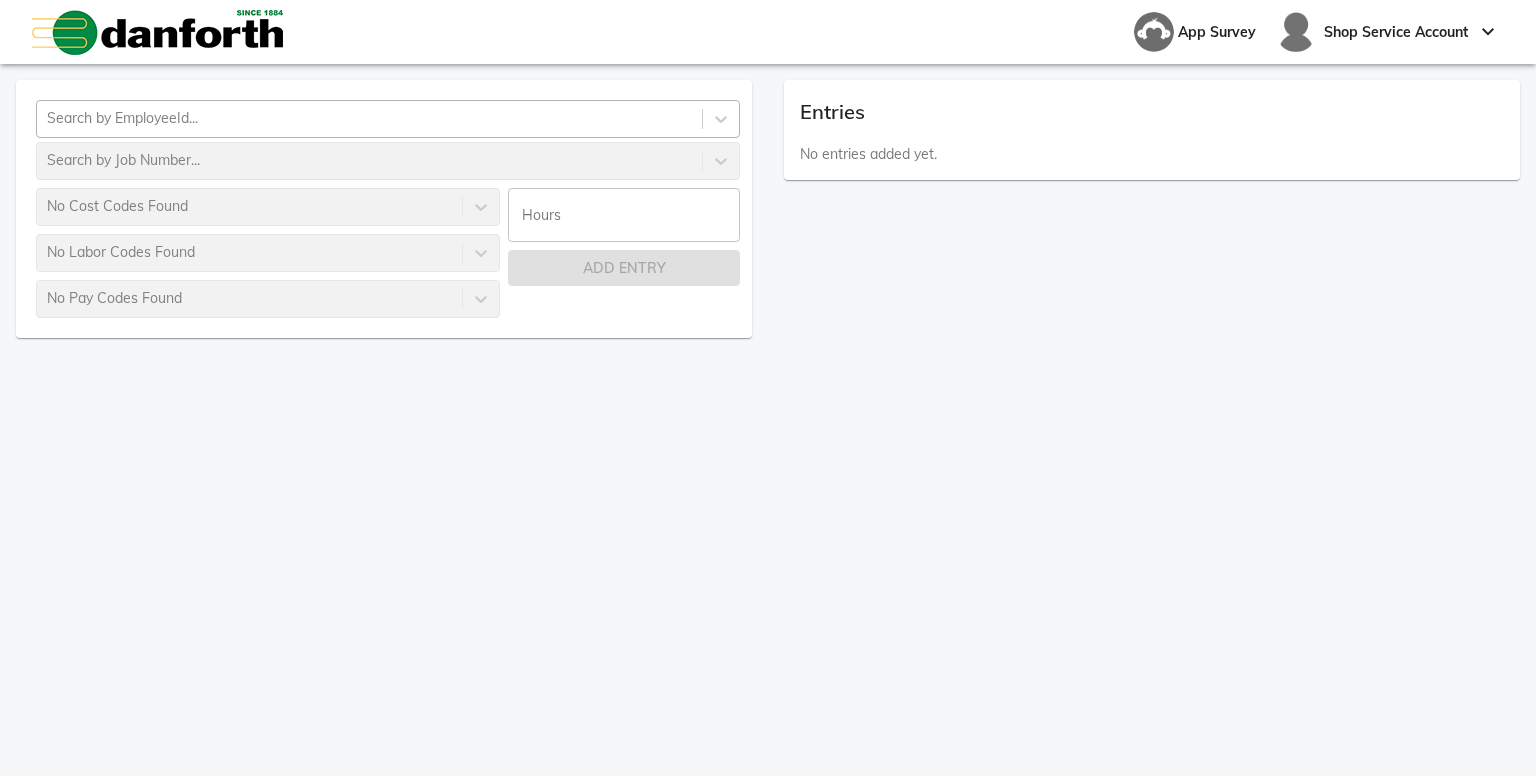 click on "Search by EmployeeId..." at bounding box center (369, 119) 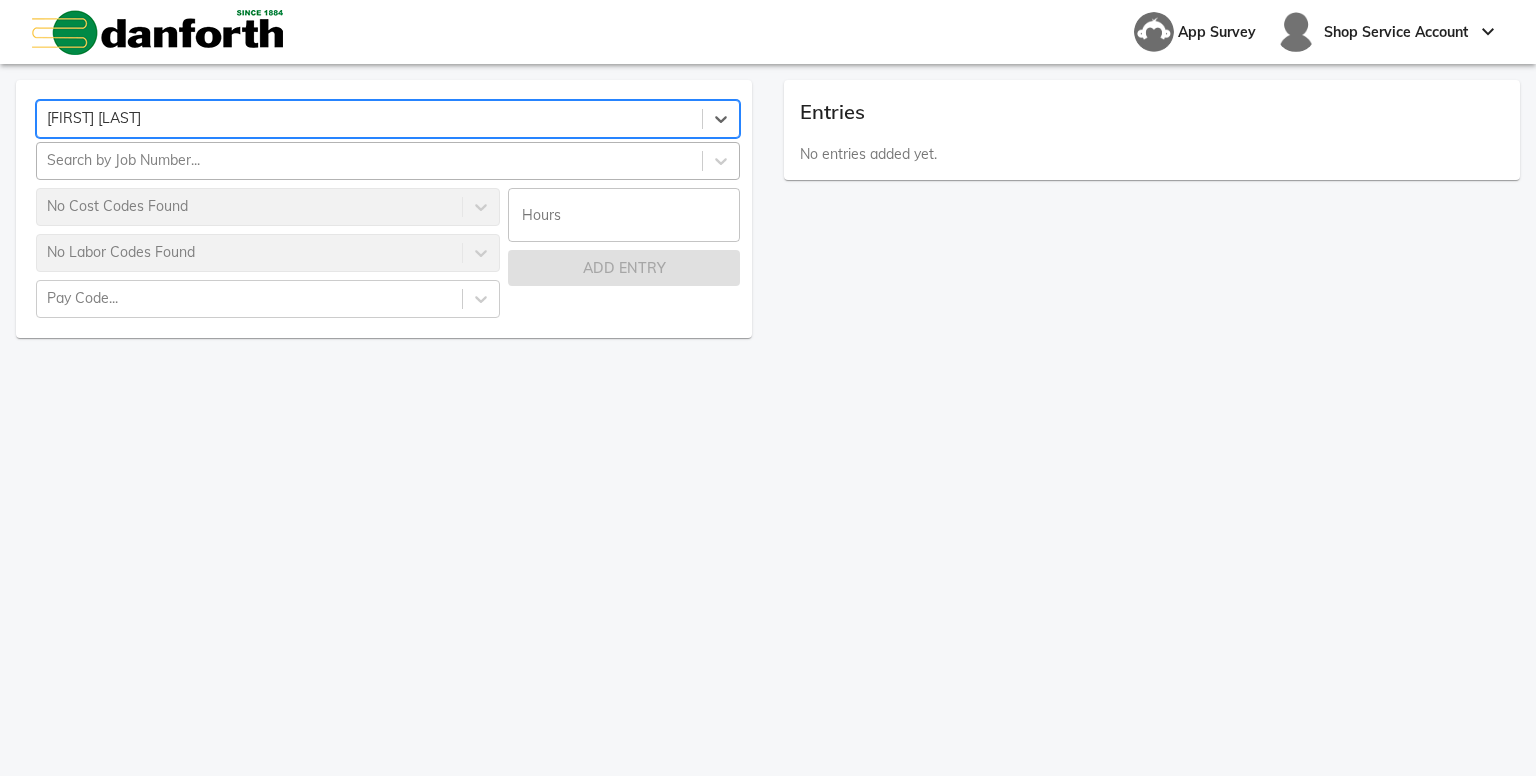 click on "Search by Job Number..." at bounding box center [369, 161] 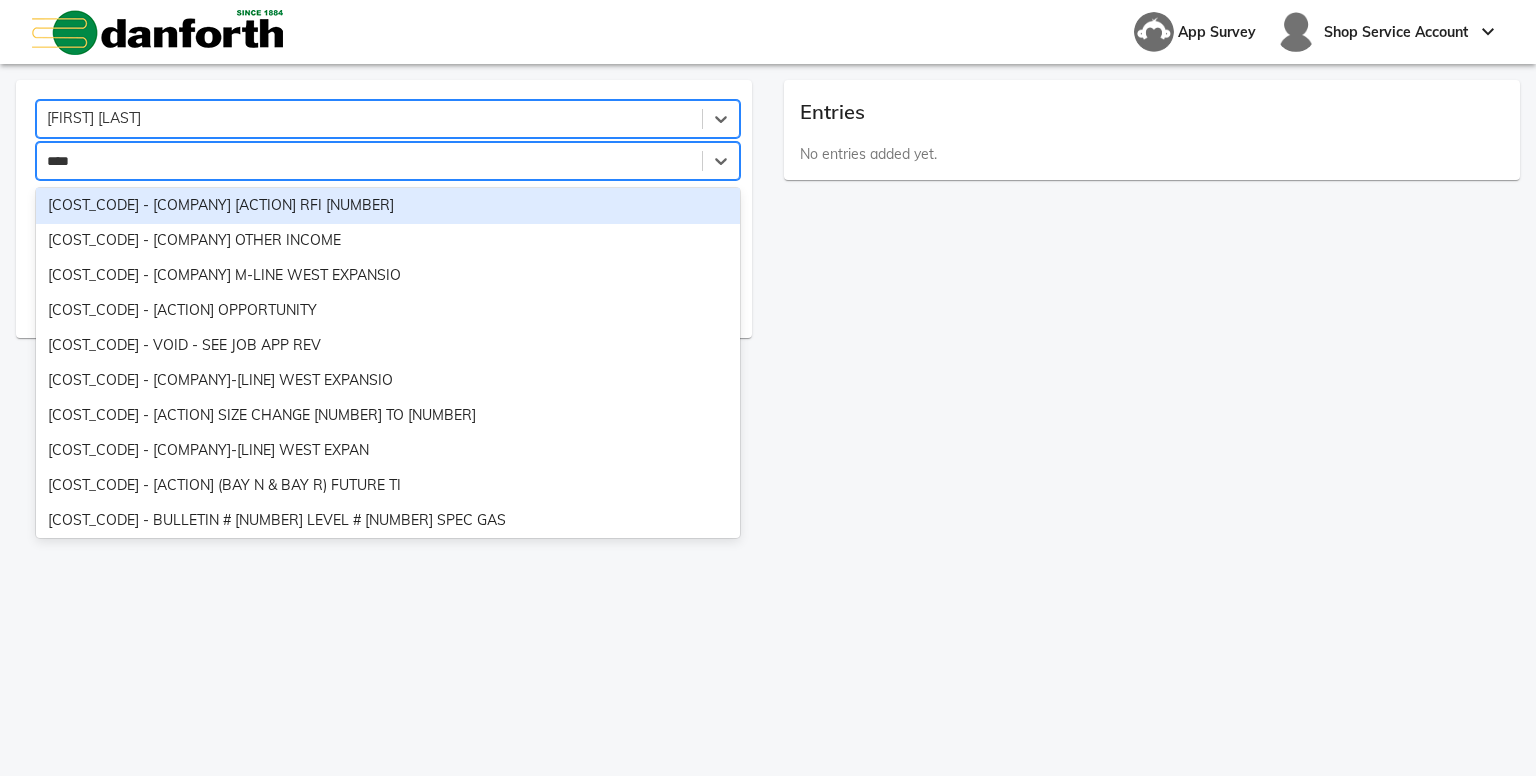 type on "*****" 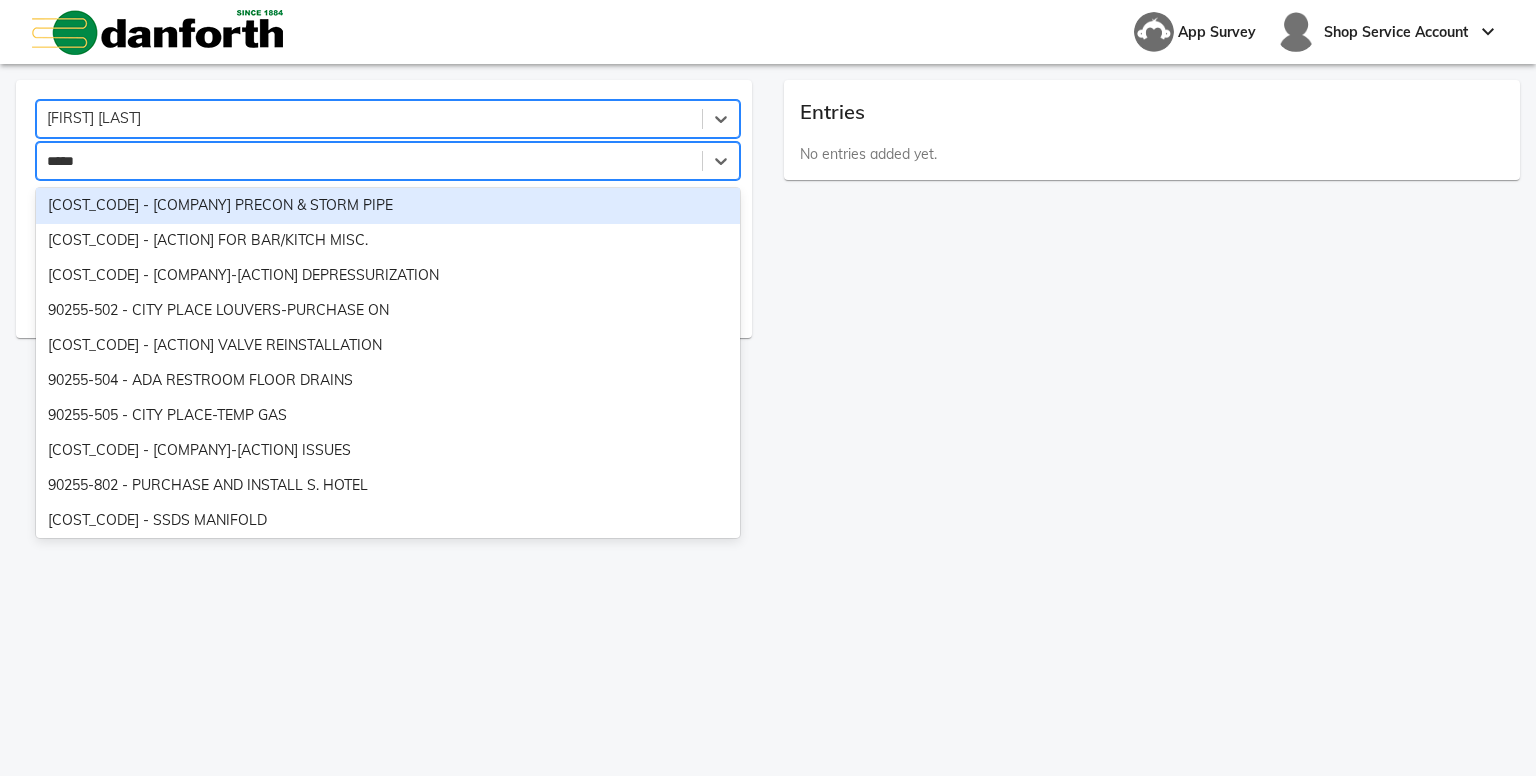 click on "[COST_CODE] - [COMPANY] PRECON & STORM PIPE" at bounding box center [388, 206] 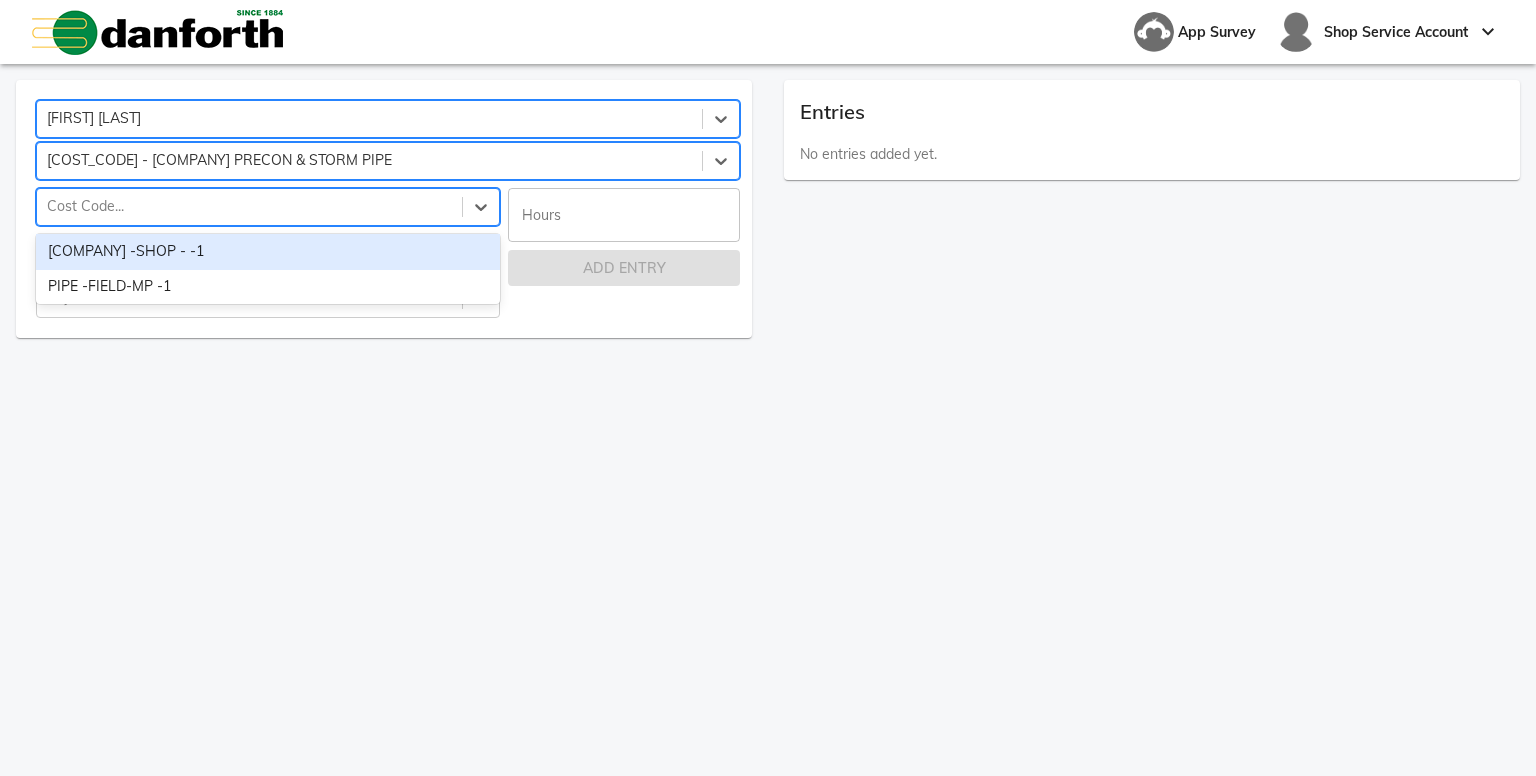 click on "Cost Code..." at bounding box center (249, 207) 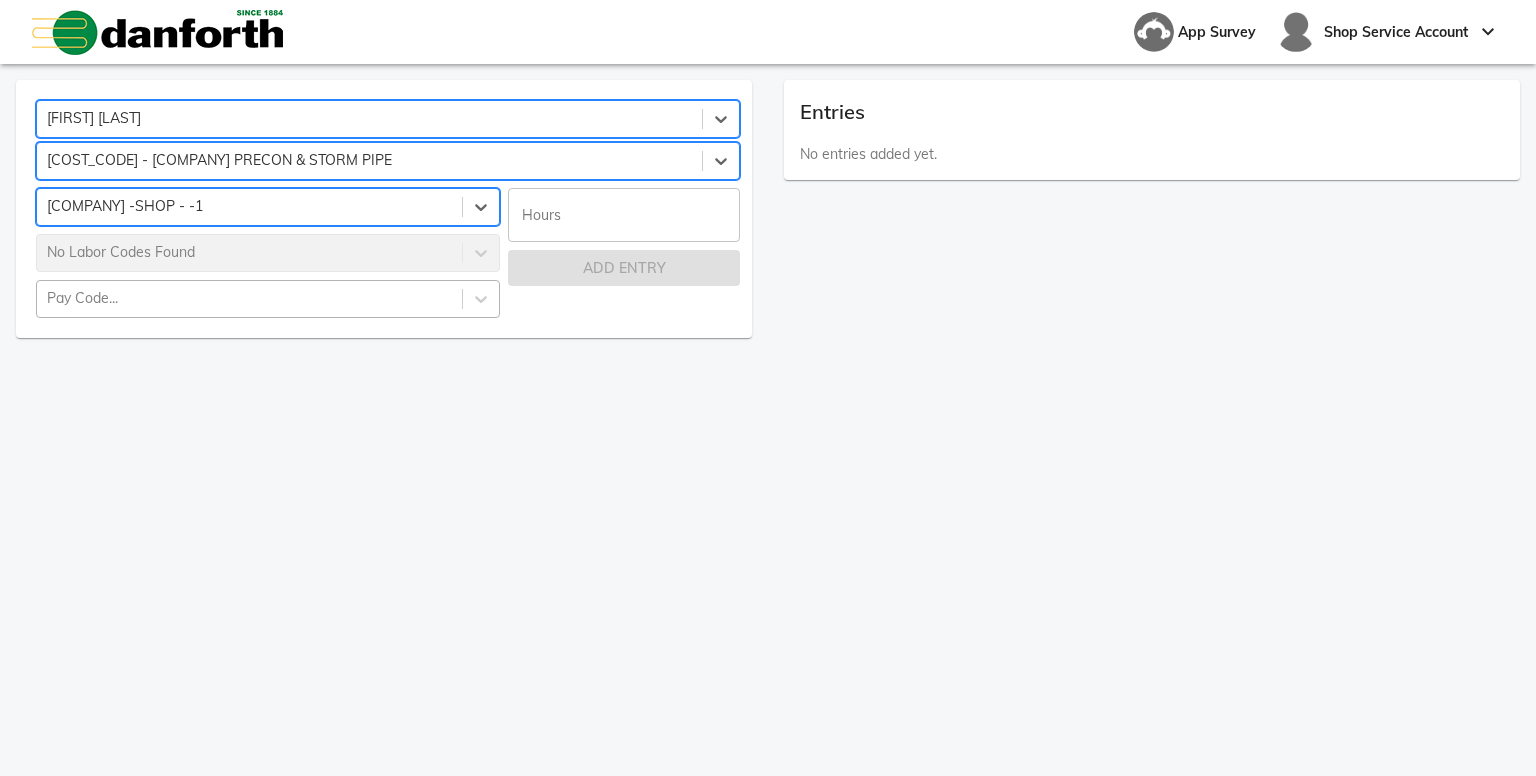 click on "Pay Code..." at bounding box center (249, 299) 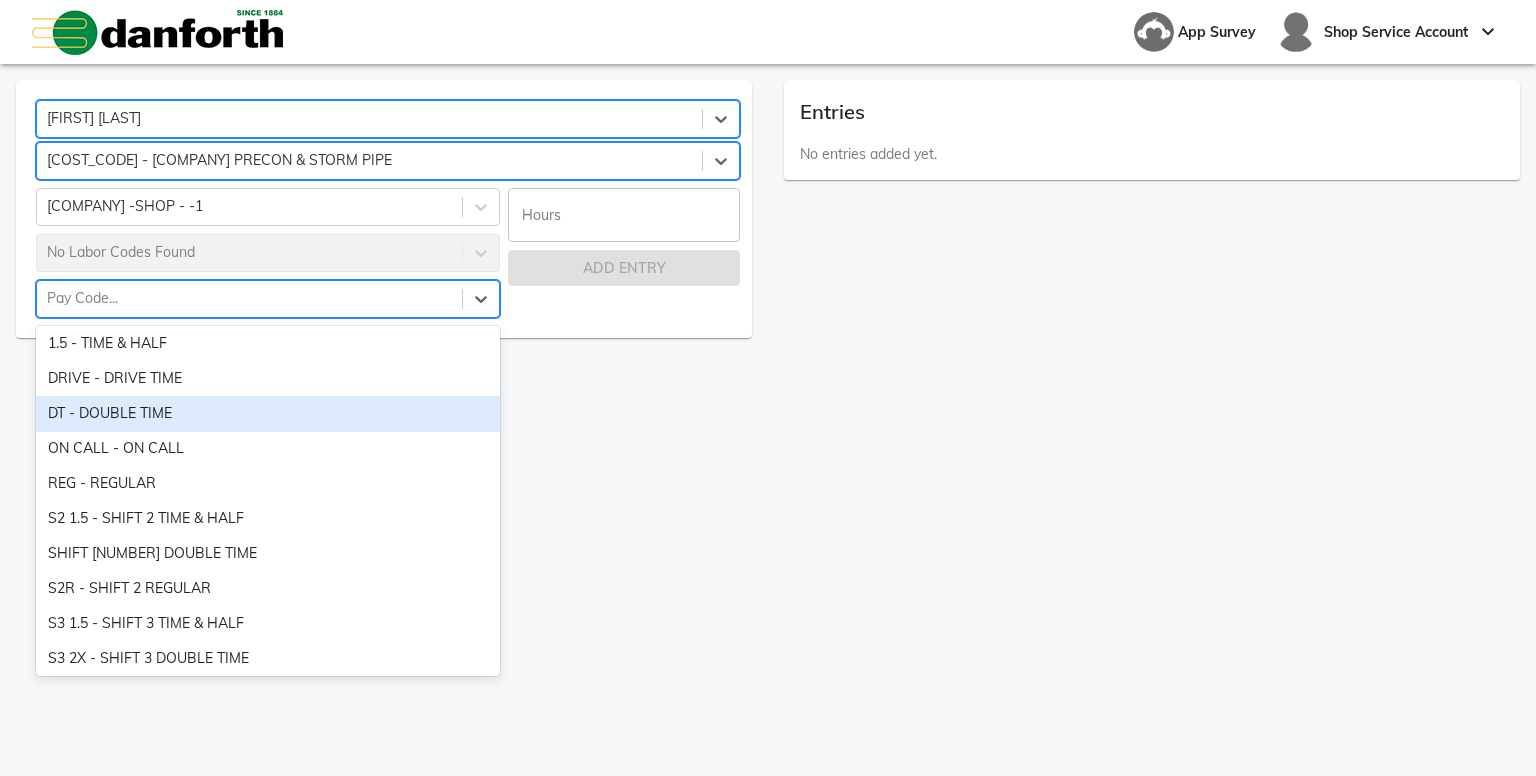 click on "DT - DOUBLE TIME" at bounding box center (268, 414) 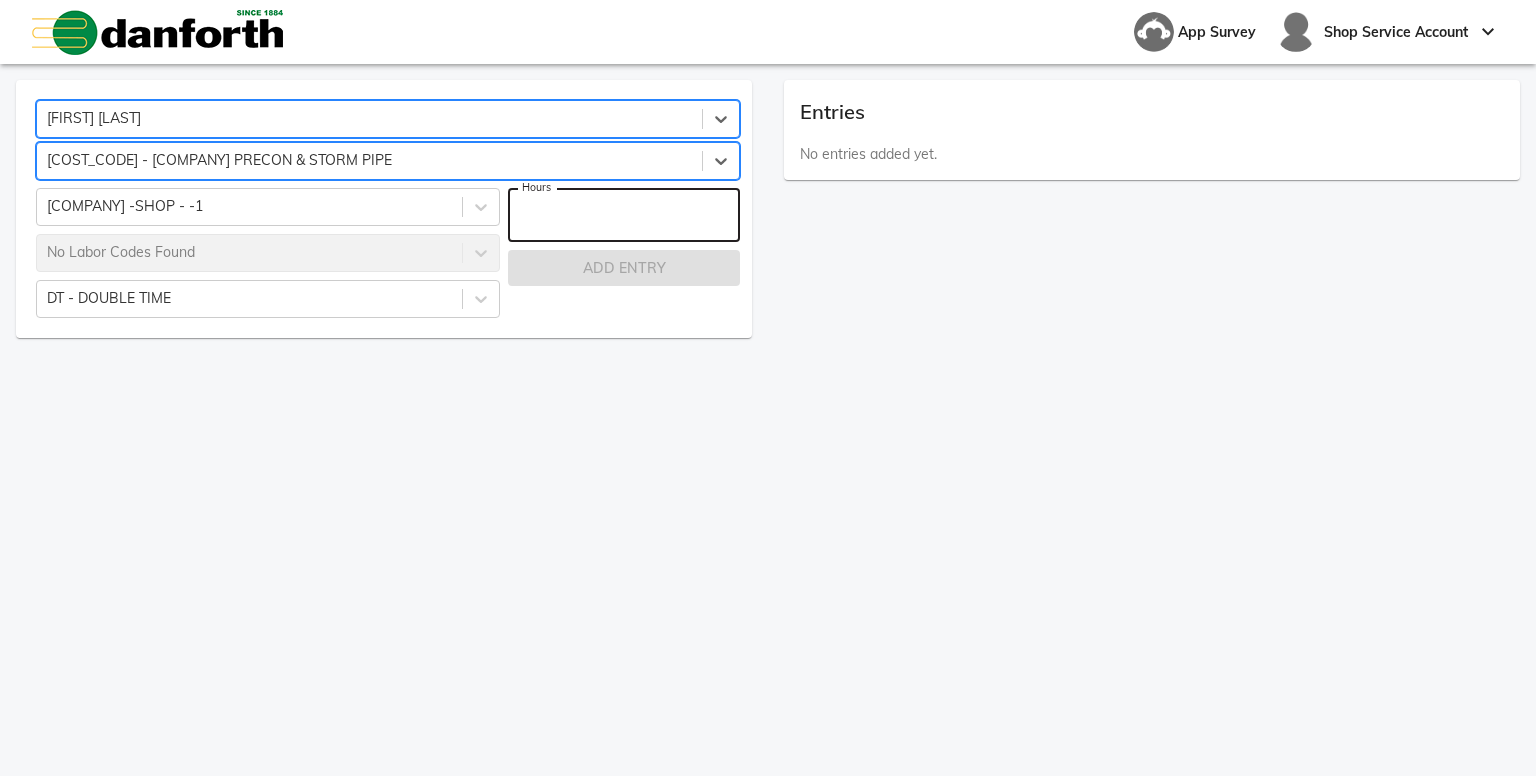 click at bounding box center [624, 215] 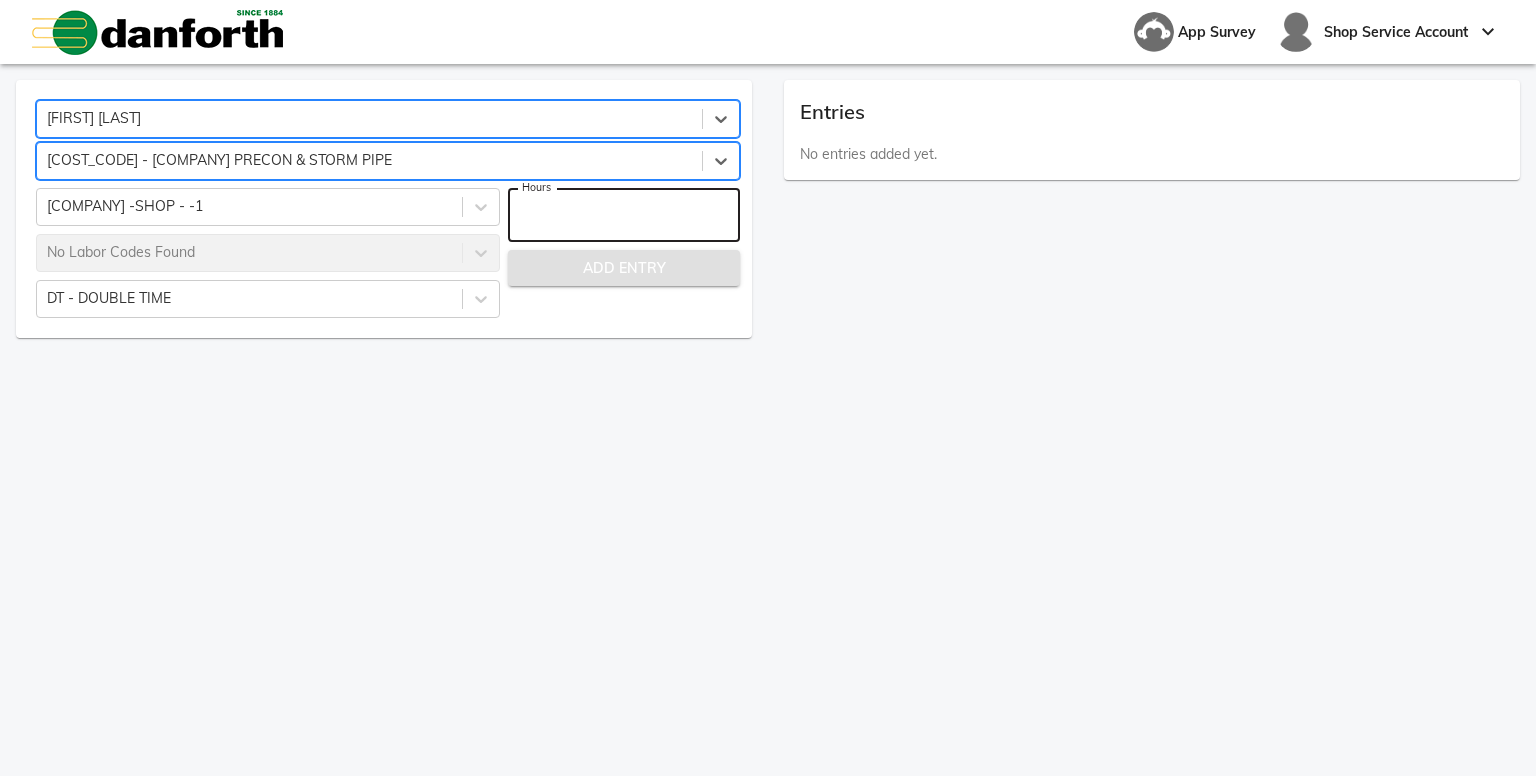 type on "*" 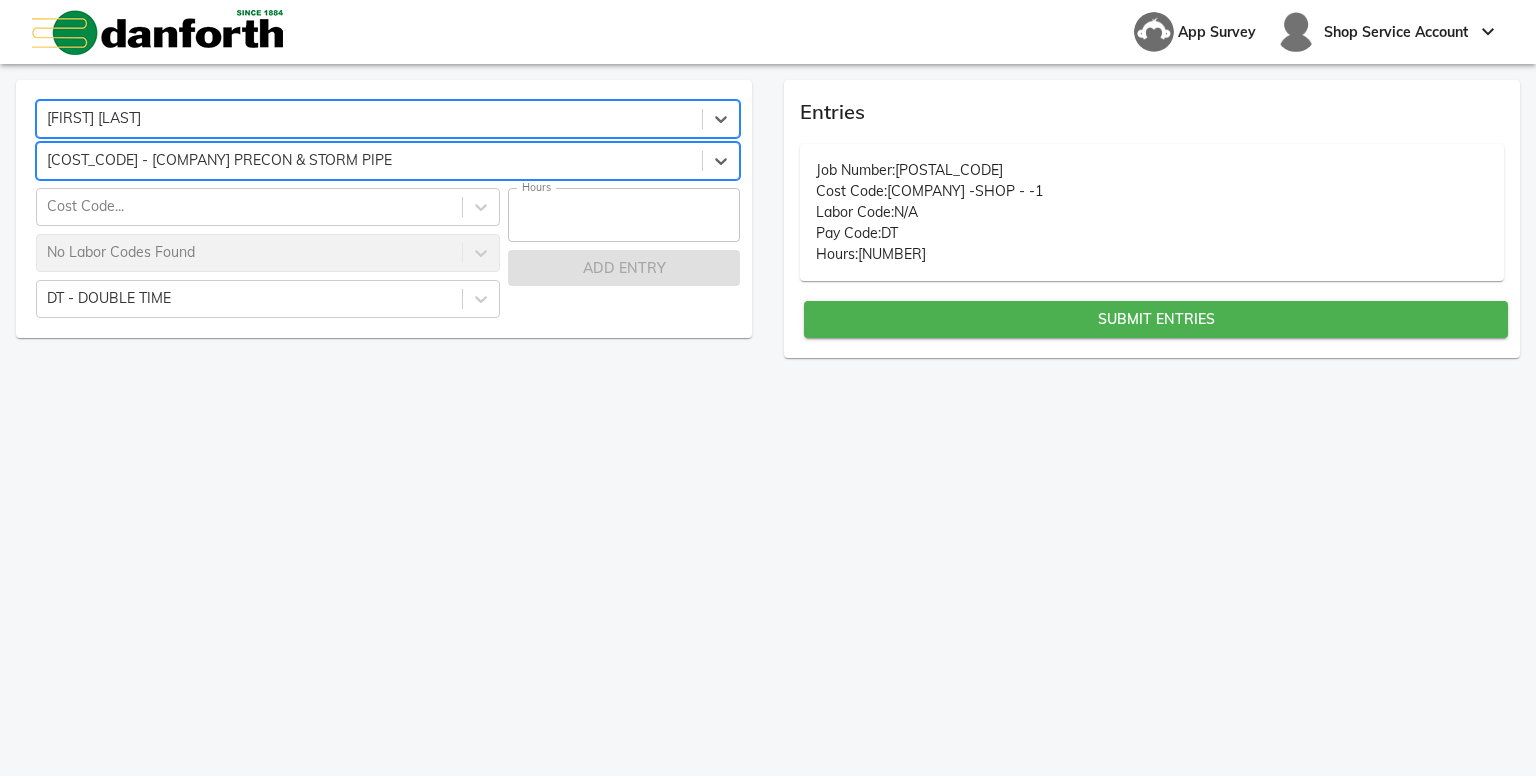 click on "*" at bounding box center (624, 215) 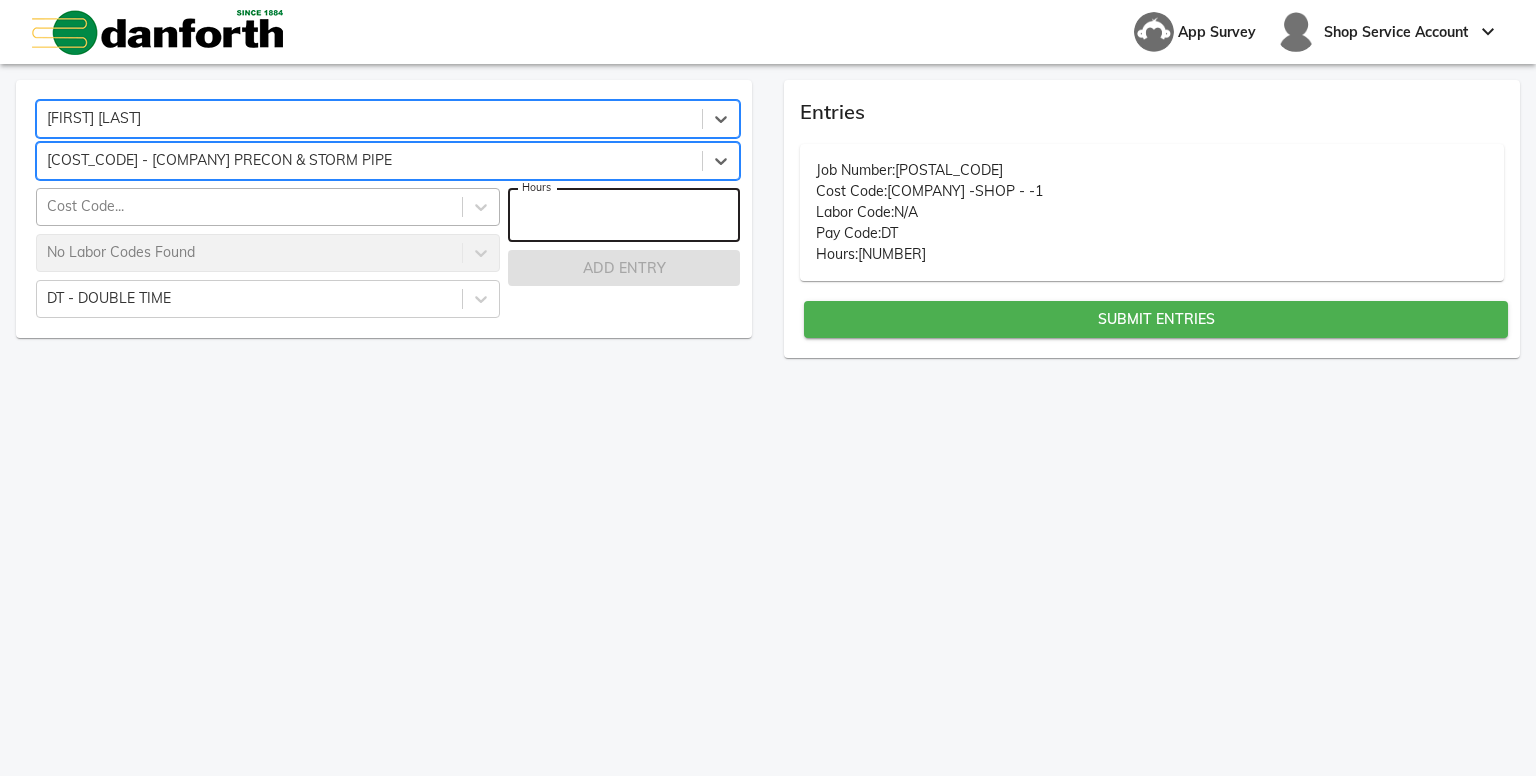 click on "Cost Code..." at bounding box center (249, 207) 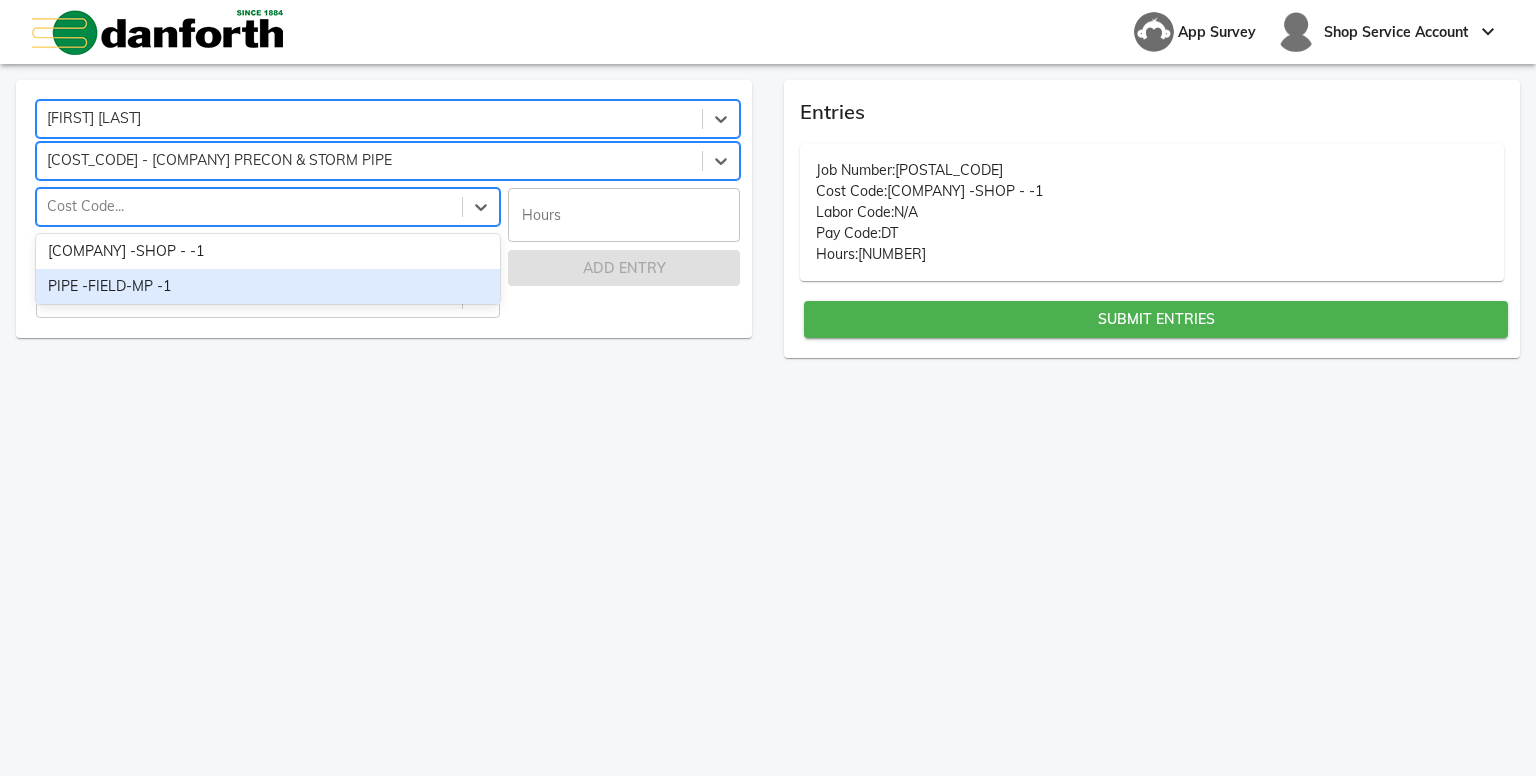 click on "PIPE -FIELD-MP -1" at bounding box center (268, 287) 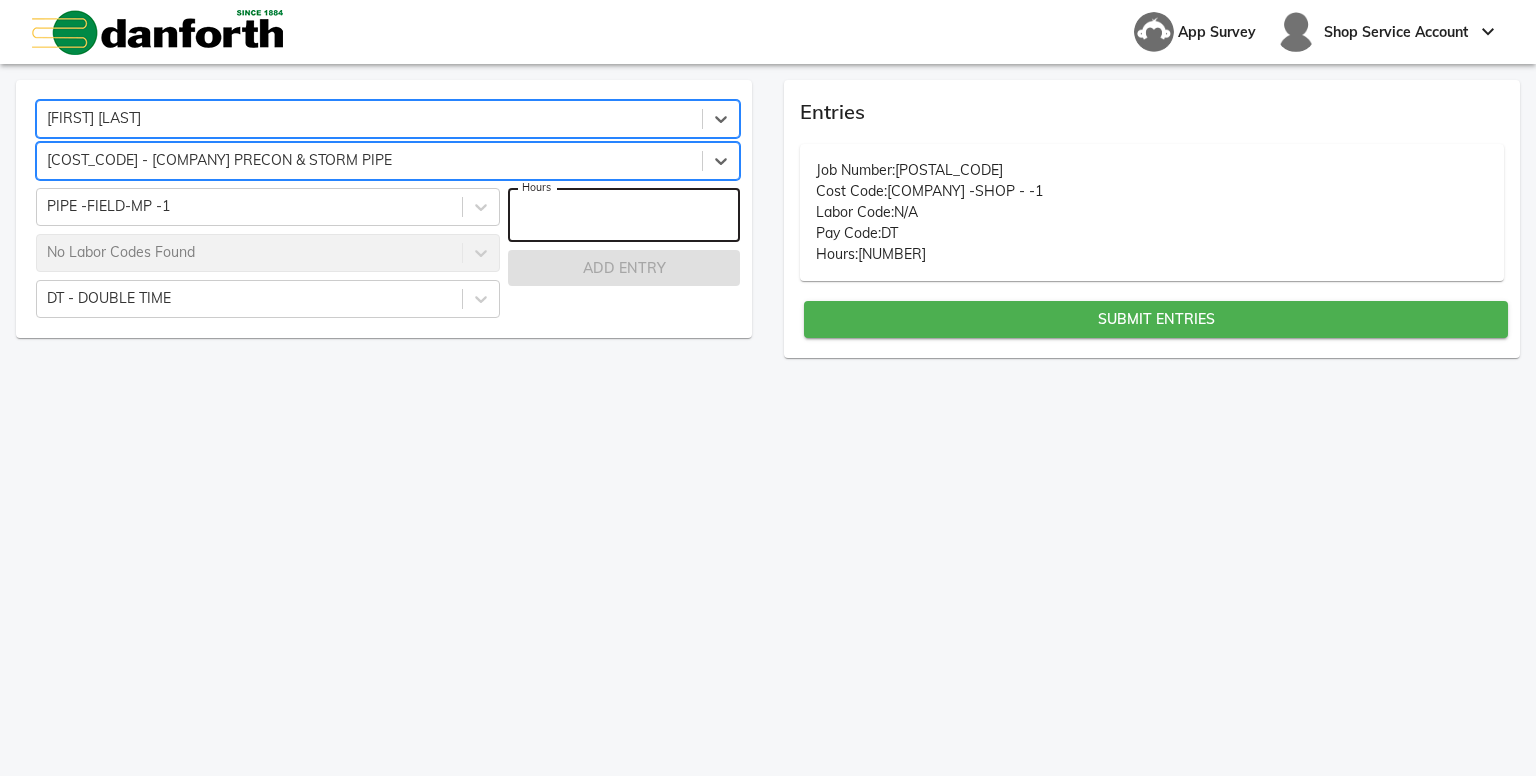 click at bounding box center (624, 215) 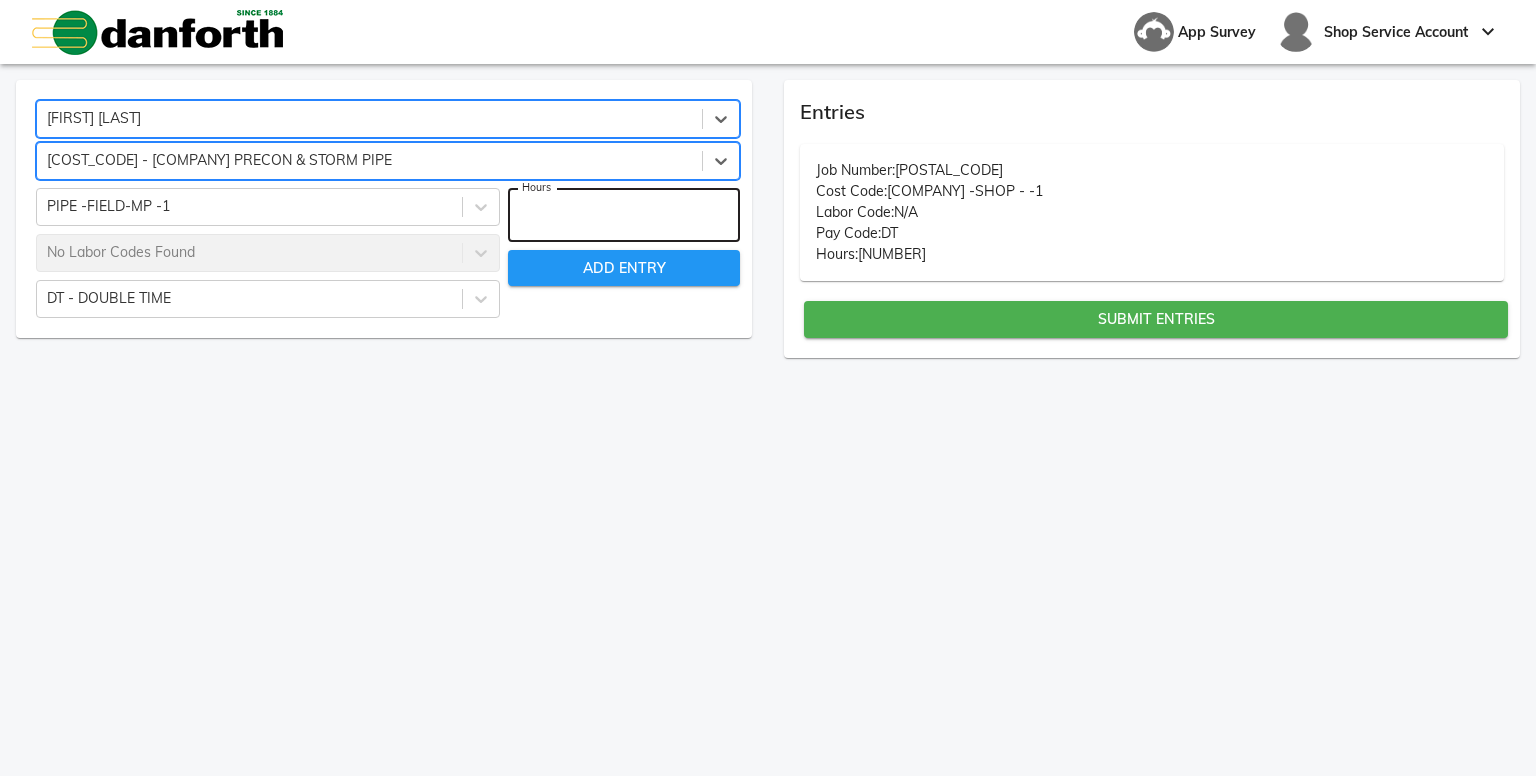 type on "*" 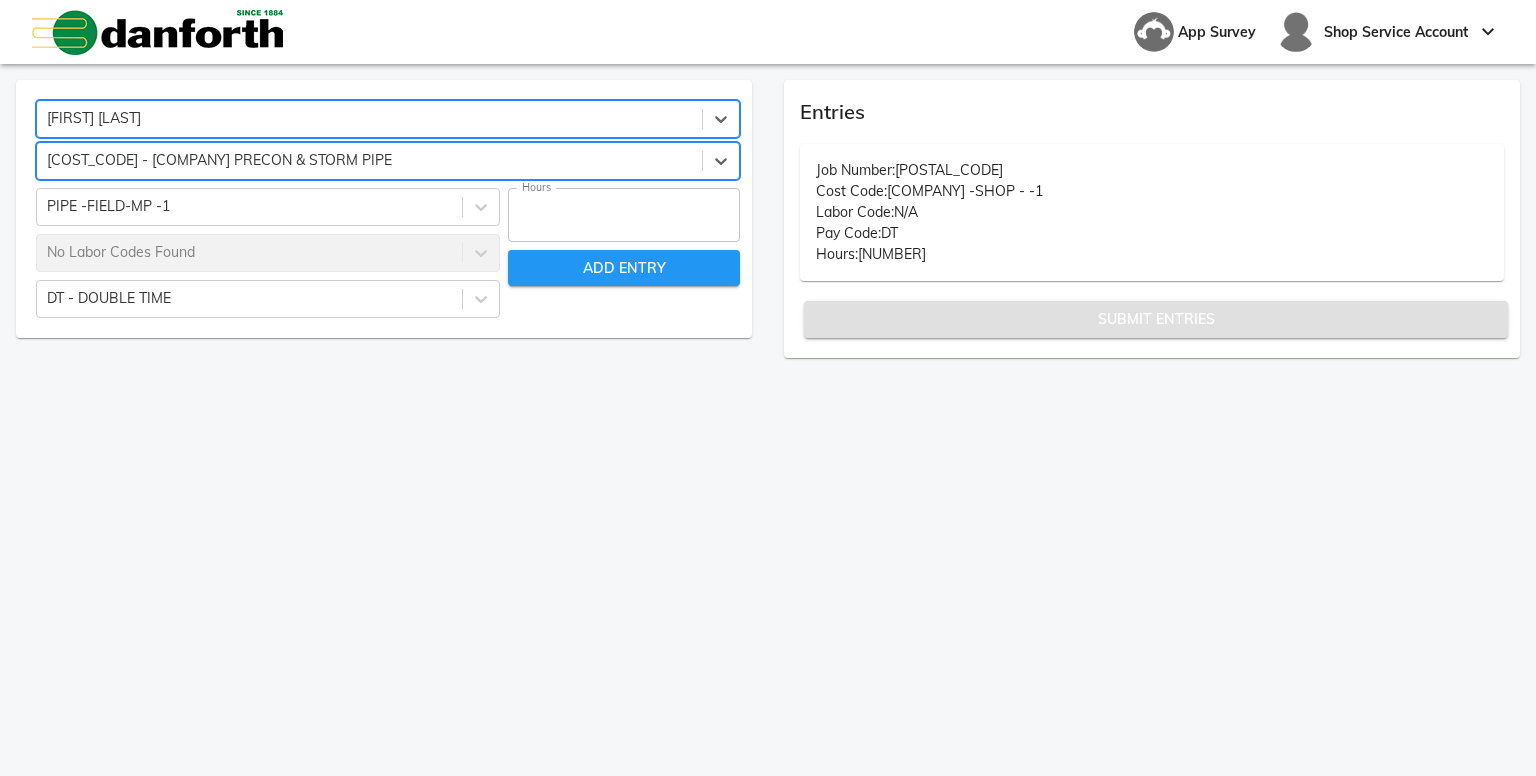 click on "Submit Entries" at bounding box center (1156, 319) 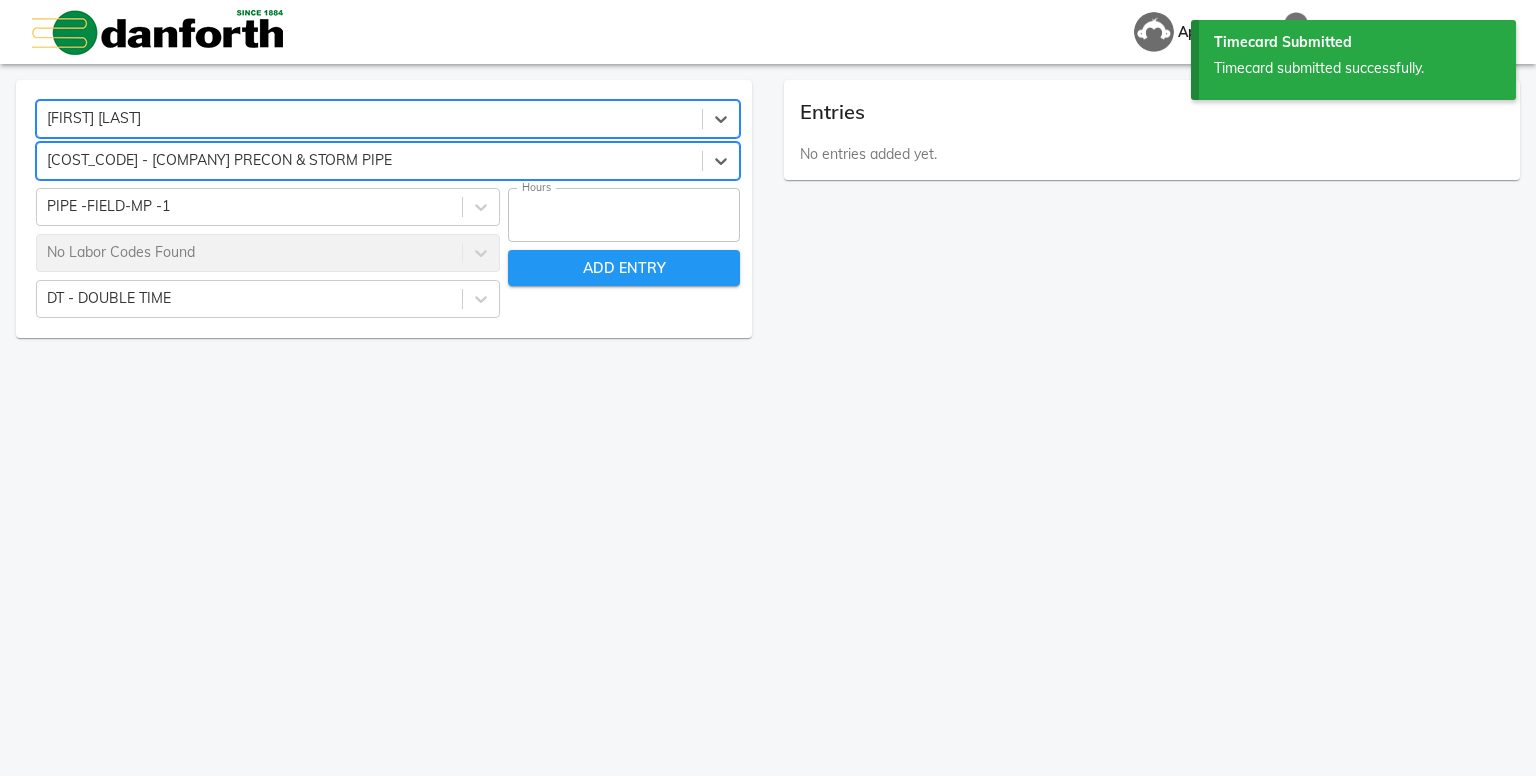 click on "Entries No entries added yet." at bounding box center [1152, 209] 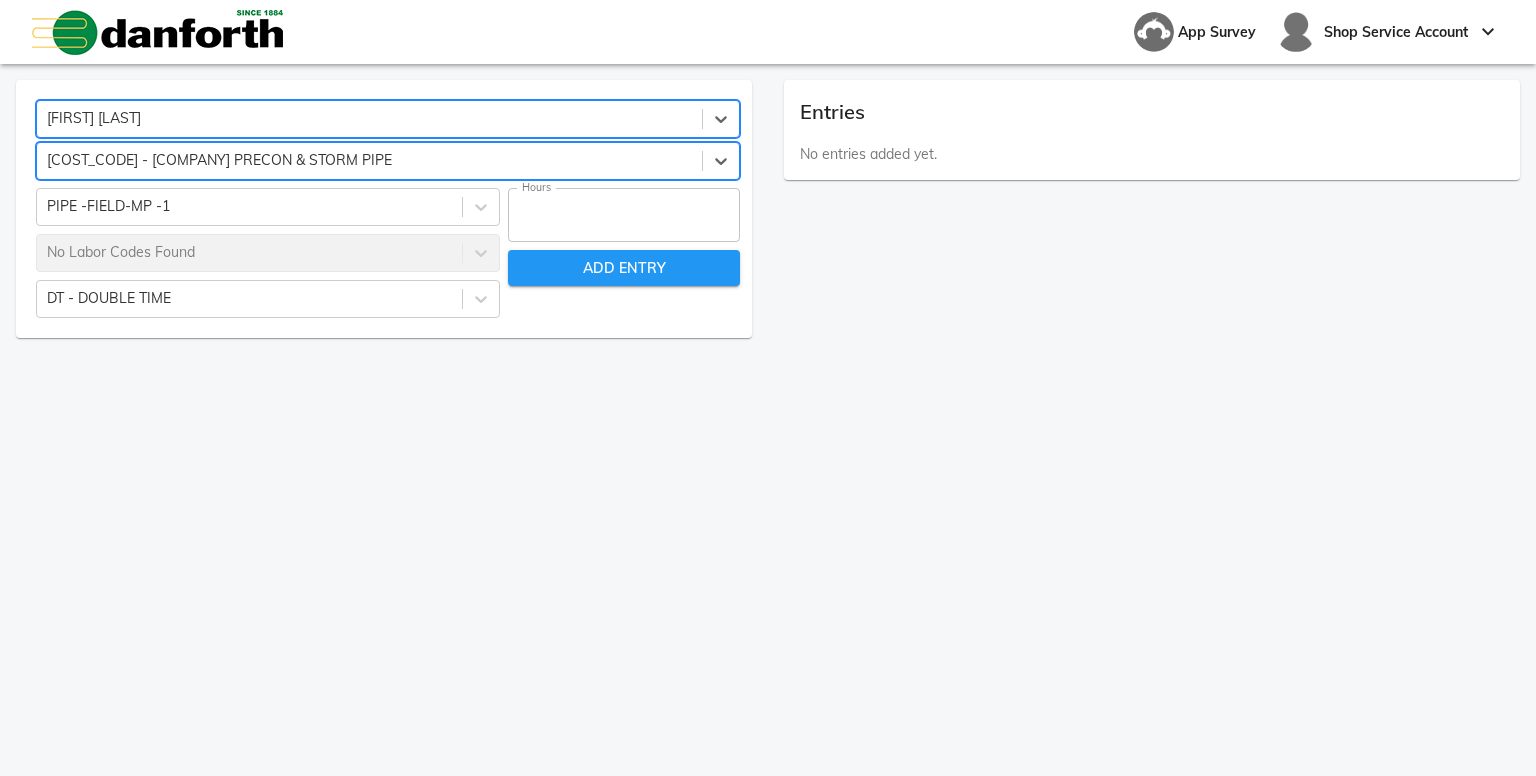 click on "option [FIRST] [LAST], selected.     0 results available. Select is focused ,type to refine list, press Down to open the menu,  [FIRST] [LAST]   option [COST_CODE] - [COMPANY] PRECON & STORM PIPE, selected.     0 results available. Select is focused ,type to refine list, press Down to open the menu,  [COST_CODE] - [COMPANY] PRECON & STORM PIPE PIPE -FIELD-MP -1 No Labor Codes Found DT - DOUBLE TIME Hours * Hours Add Entry Entries No entries added yet." at bounding box center [768, 420] 